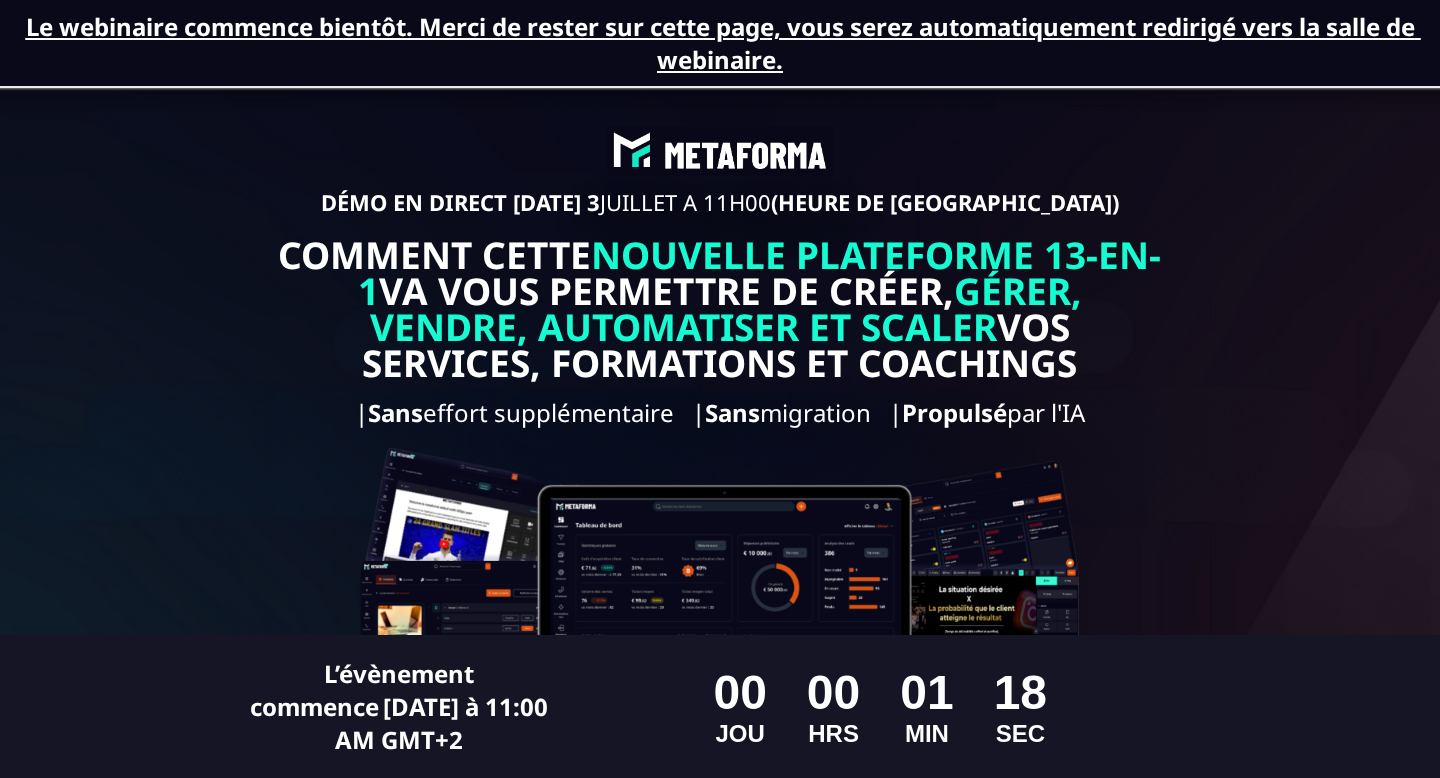 scroll, scrollTop: 0, scrollLeft: 0, axis: both 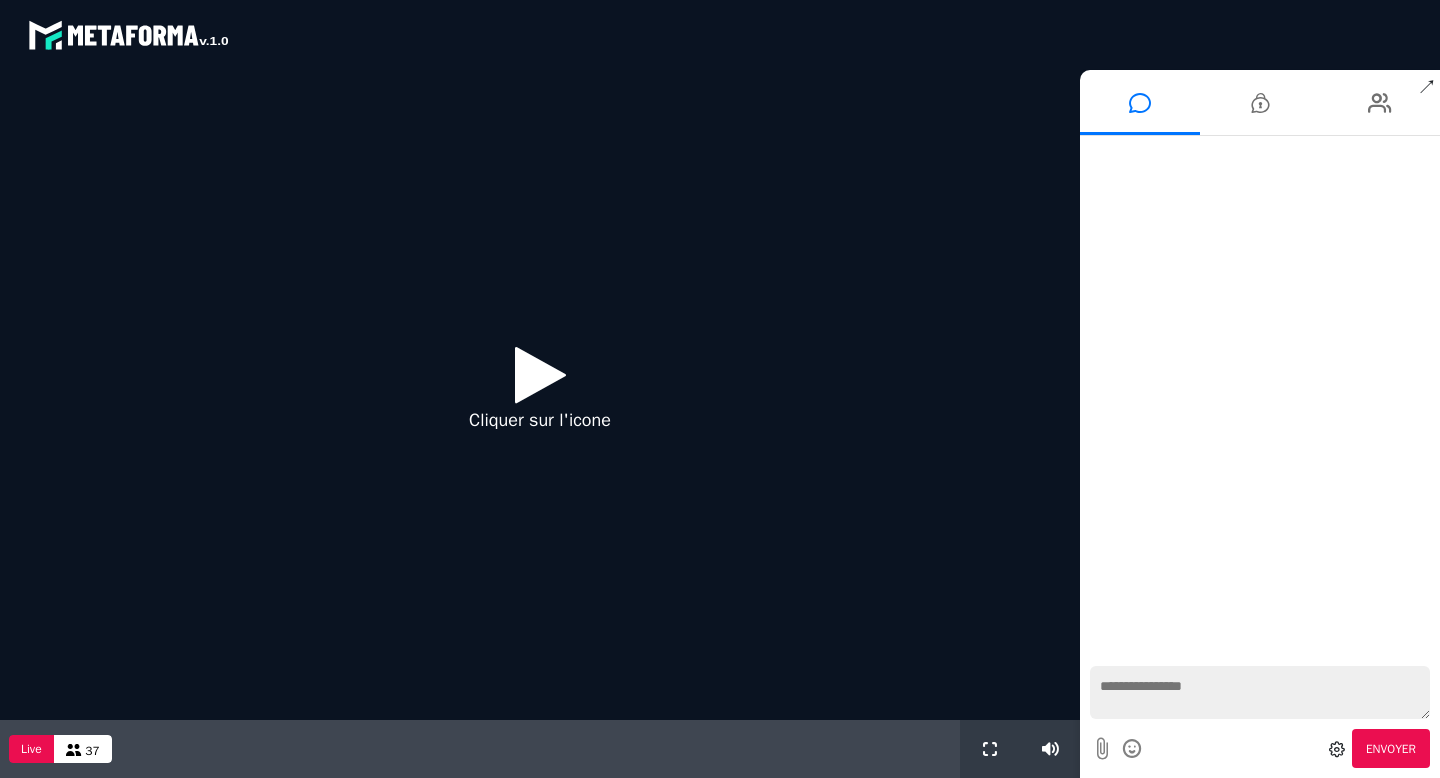 click at bounding box center [540, 374] 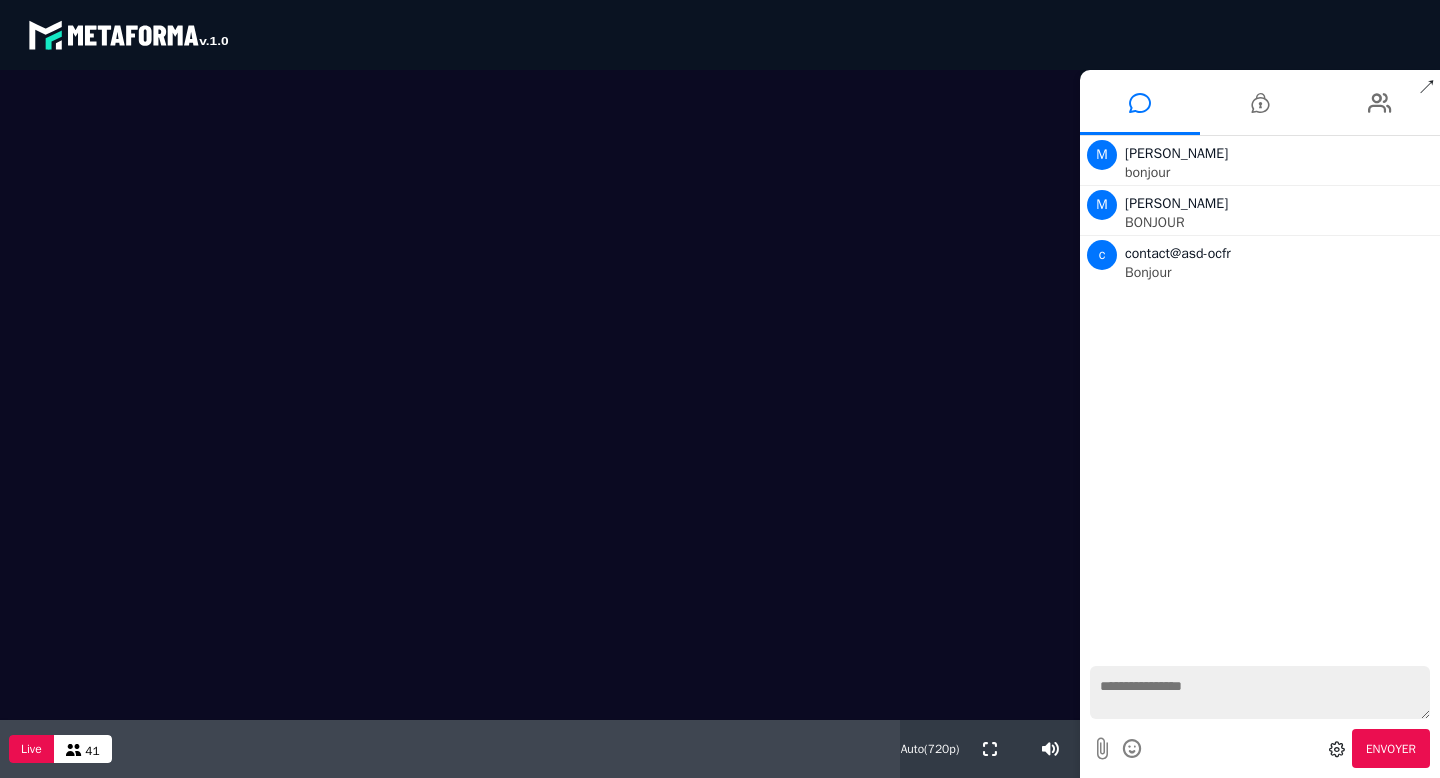click at bounding box center [1260, 692] 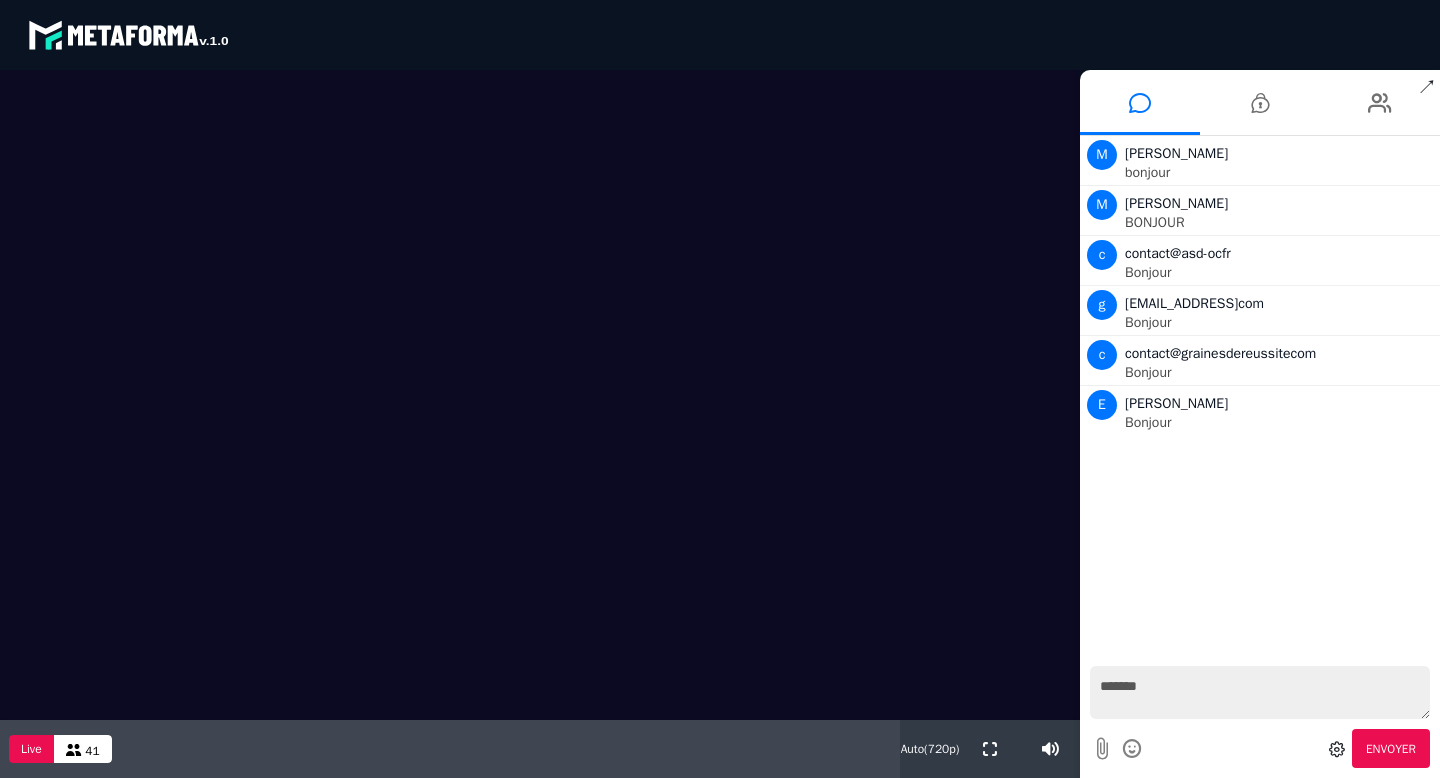 type on "*******" 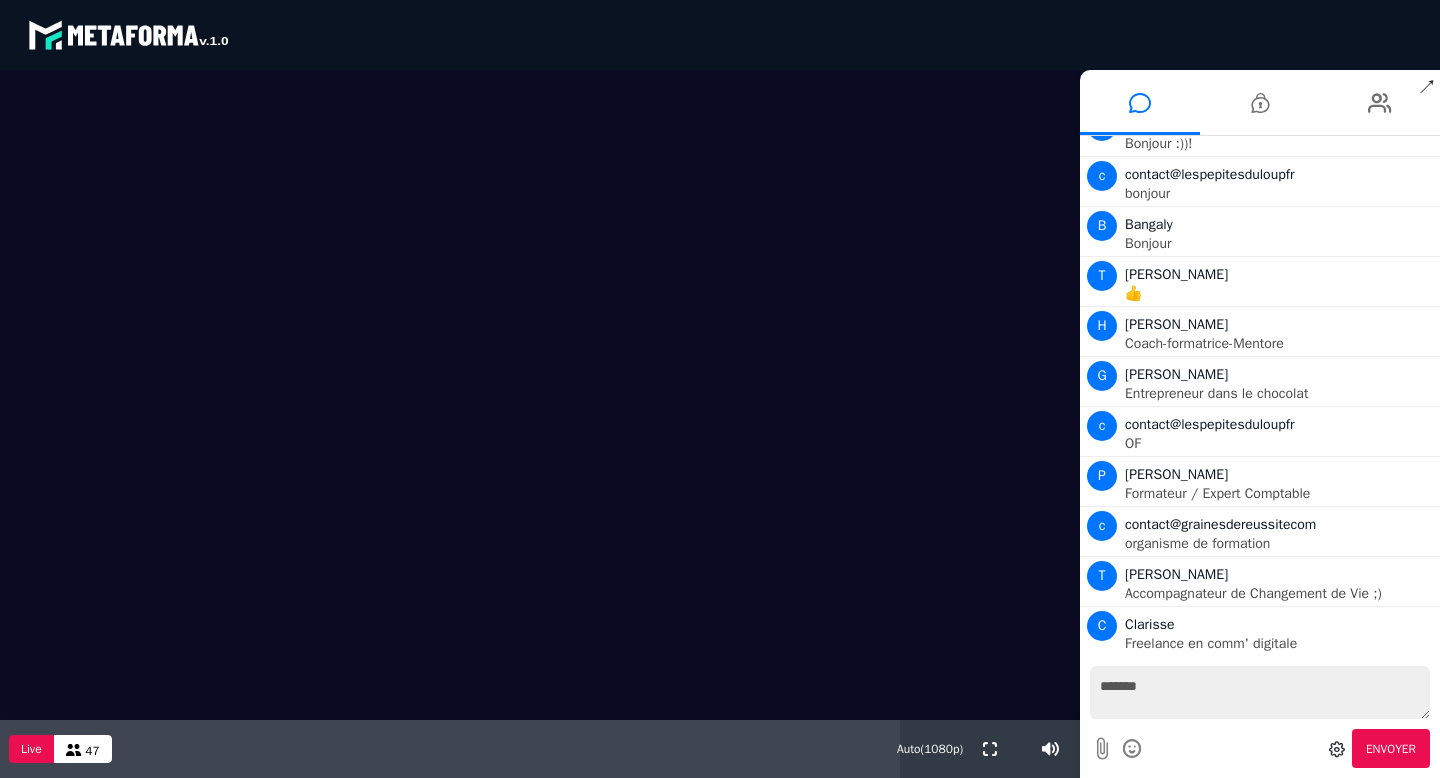 scroll, scrollTop: 829, scrollLeft: 0, axis: vertical 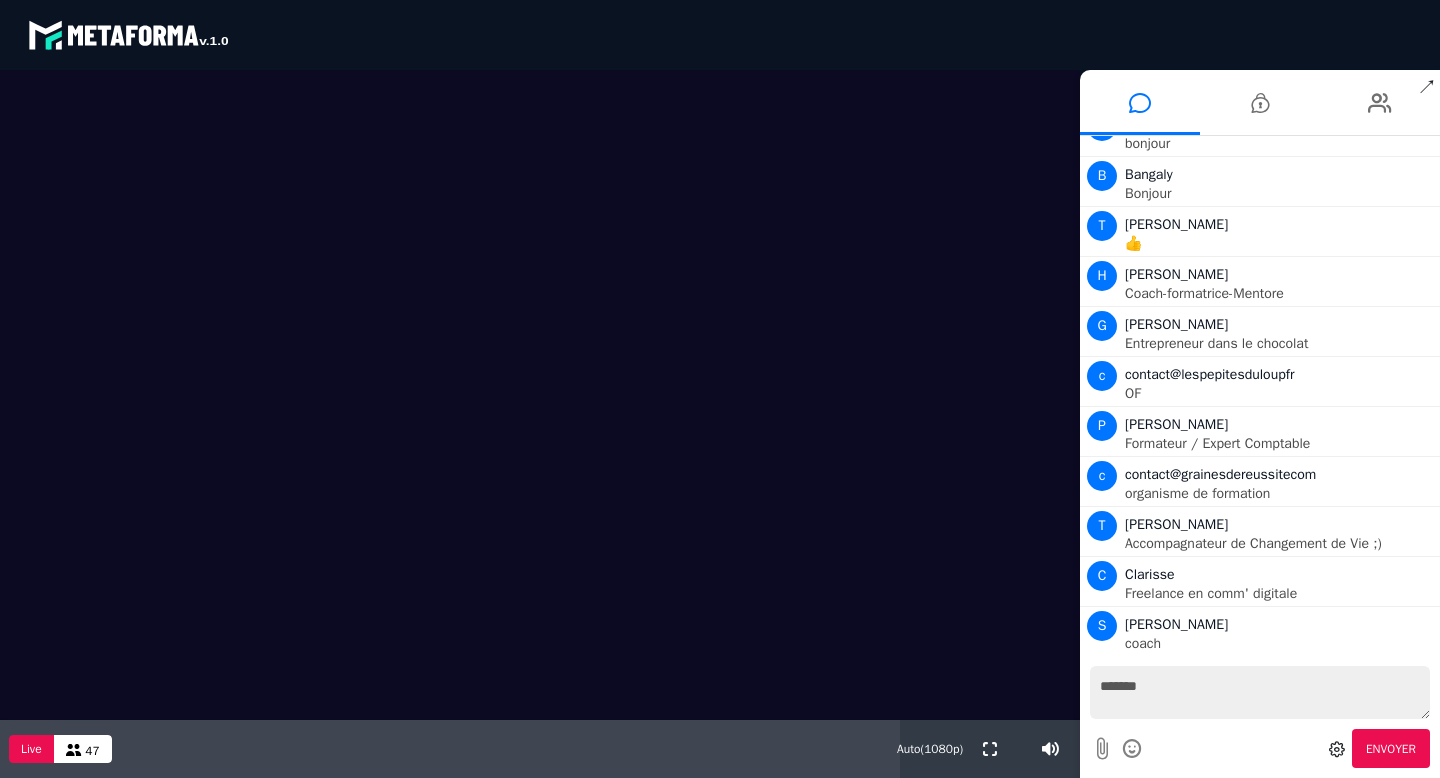 click on "*******" at bounding box center [1260, 692] 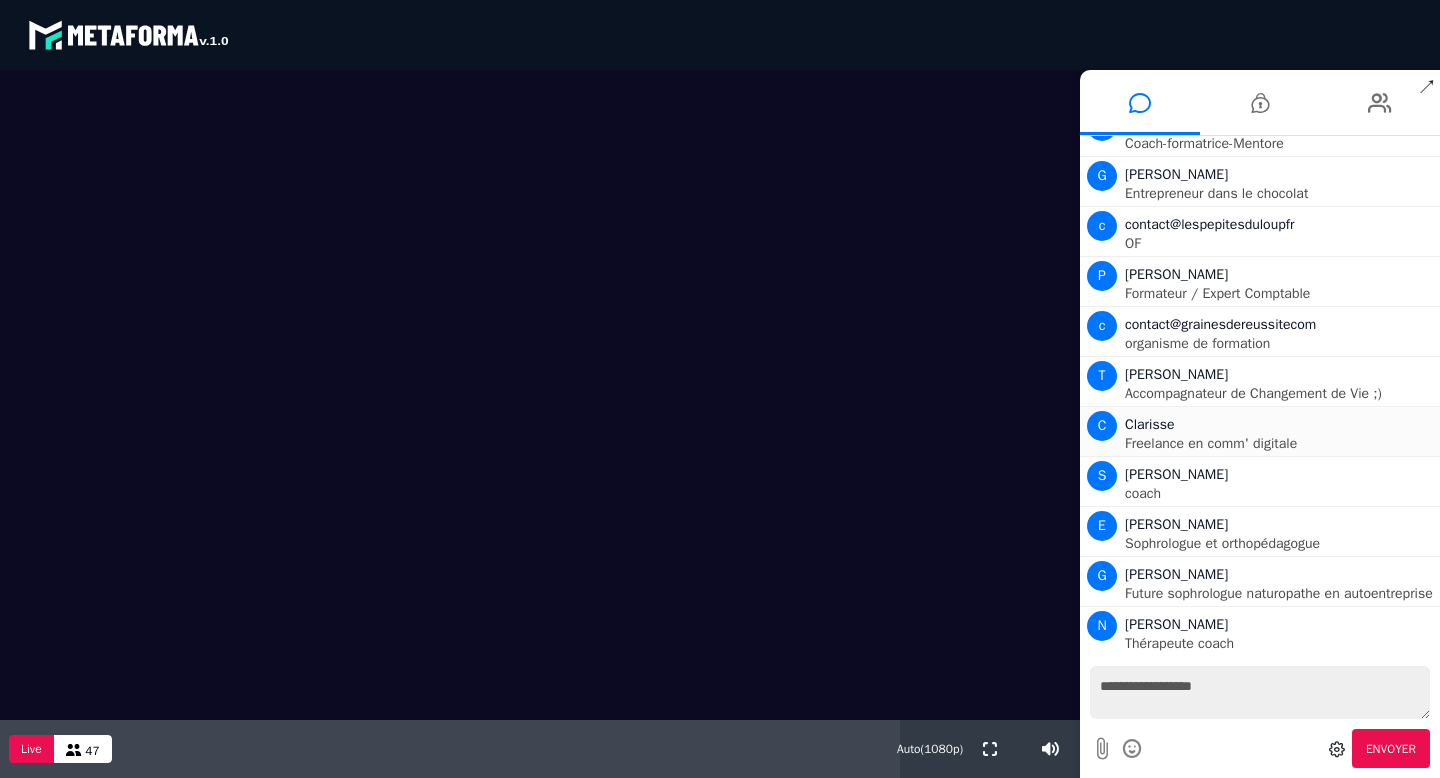 scroll, scrollTop: 1071, scrollLeft: 0, axis: vertical 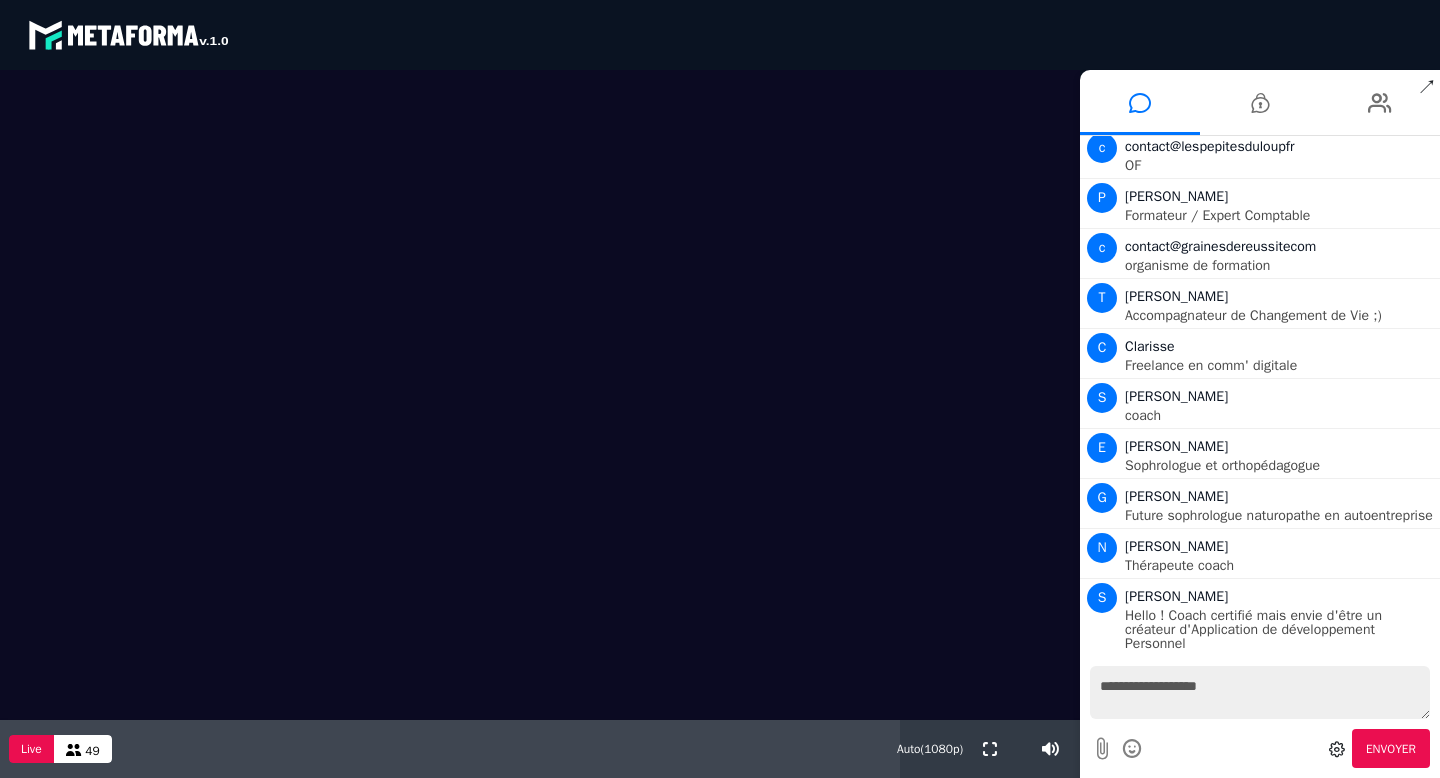 type on "**********" 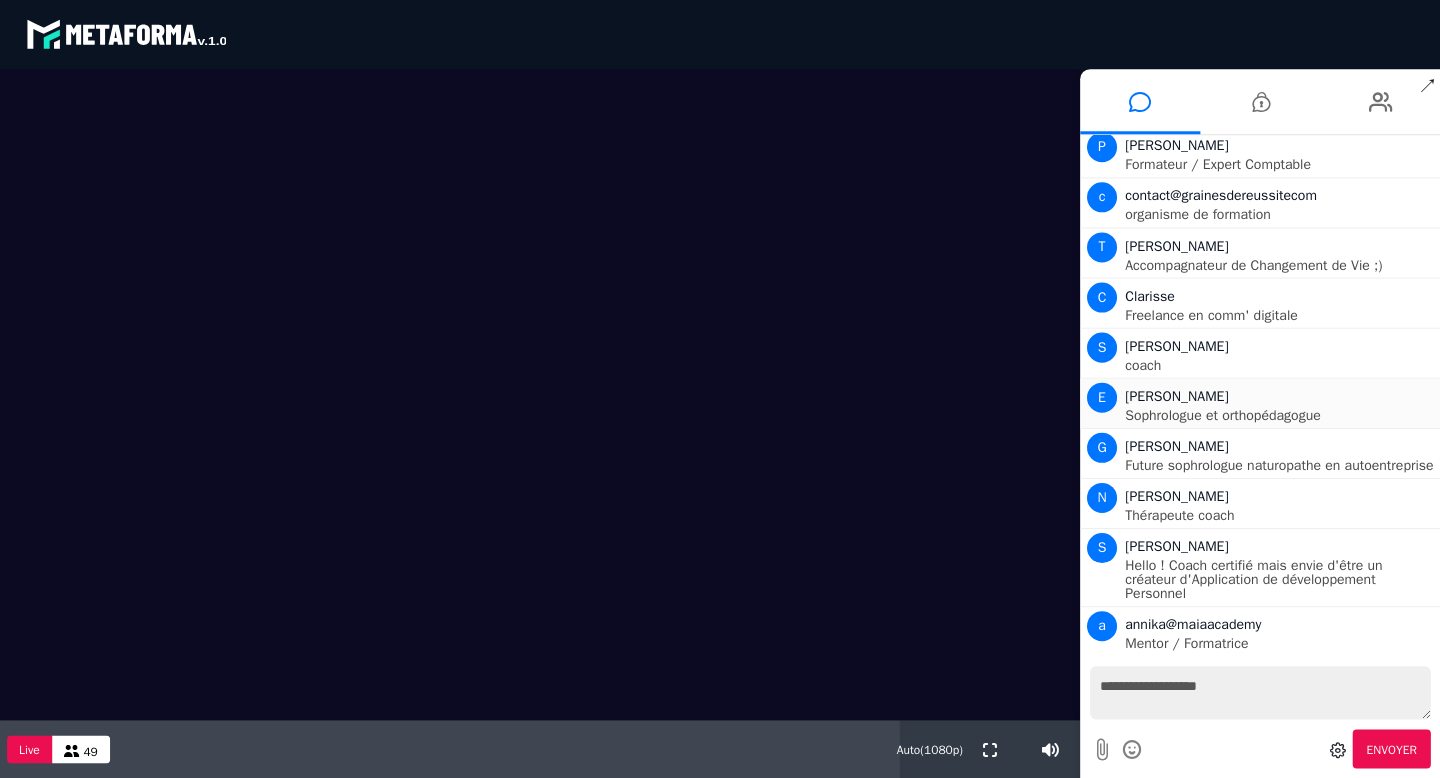 scroll, scrollTop: 0, scrollLeft: 0, axis: both 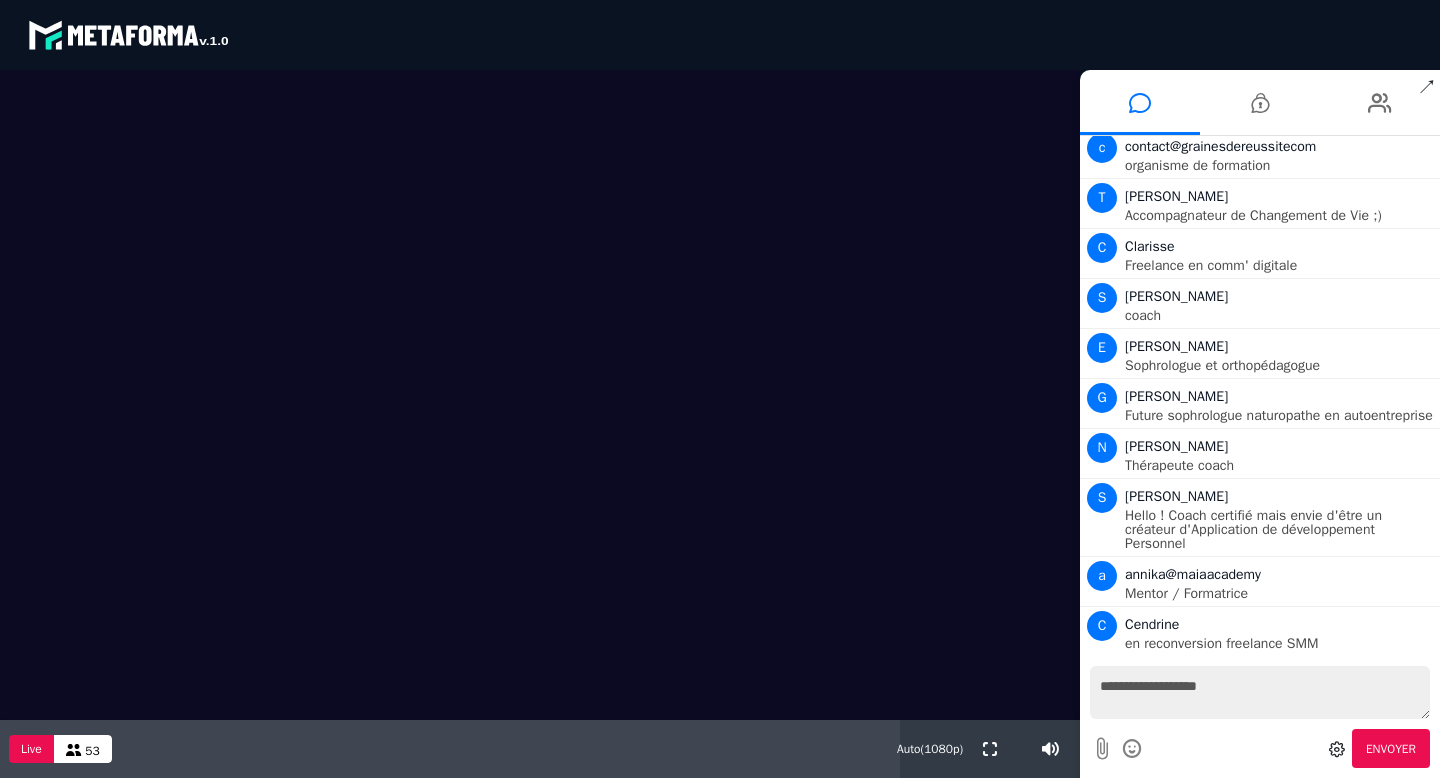 click on "**********" at bounding box center [1260, 692] 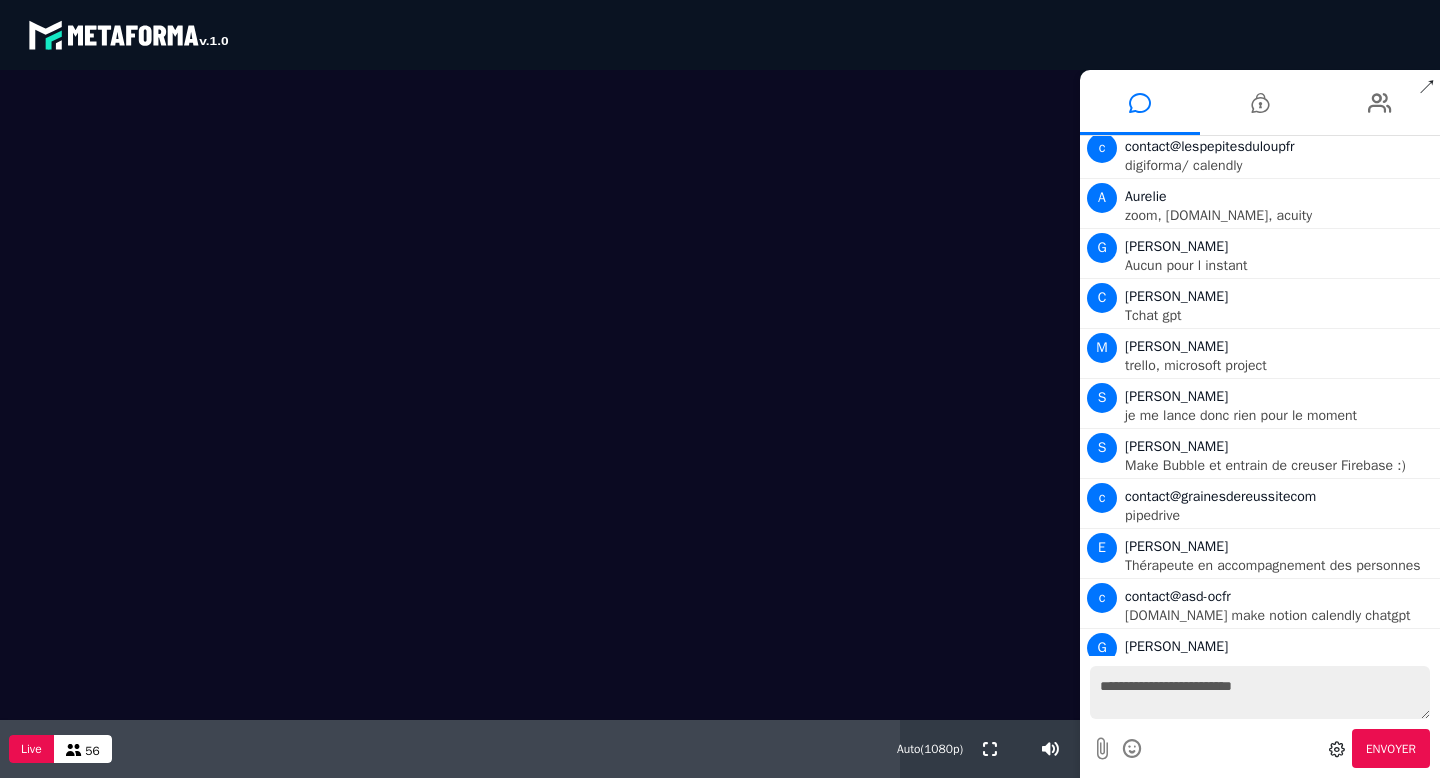 scroll, scrollTop: 2035, scrollLeft: 0, axis: vertical 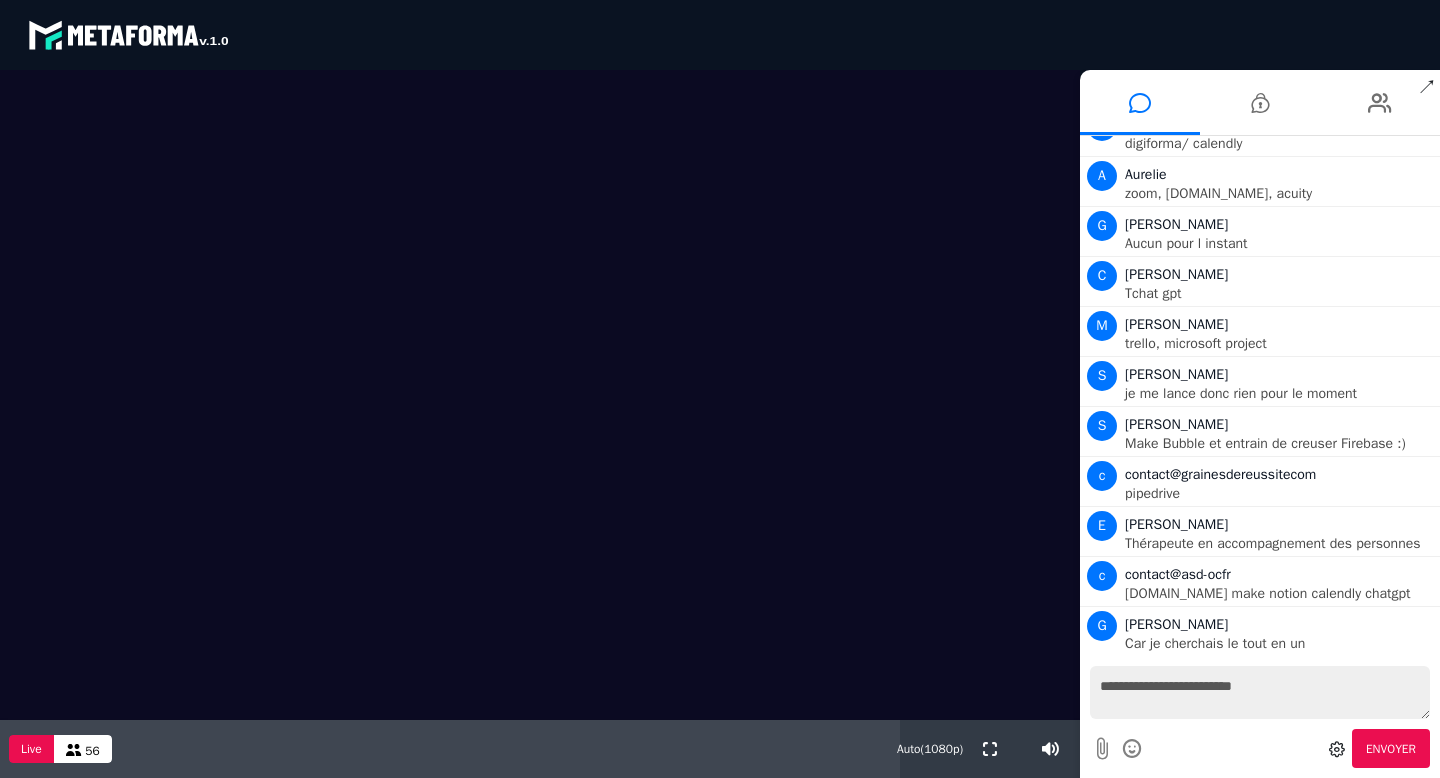 drag, startPoint x: 1163, startPoint y: 689, endPoint x: 1055, endPoint y: 688, distance: 108.00463 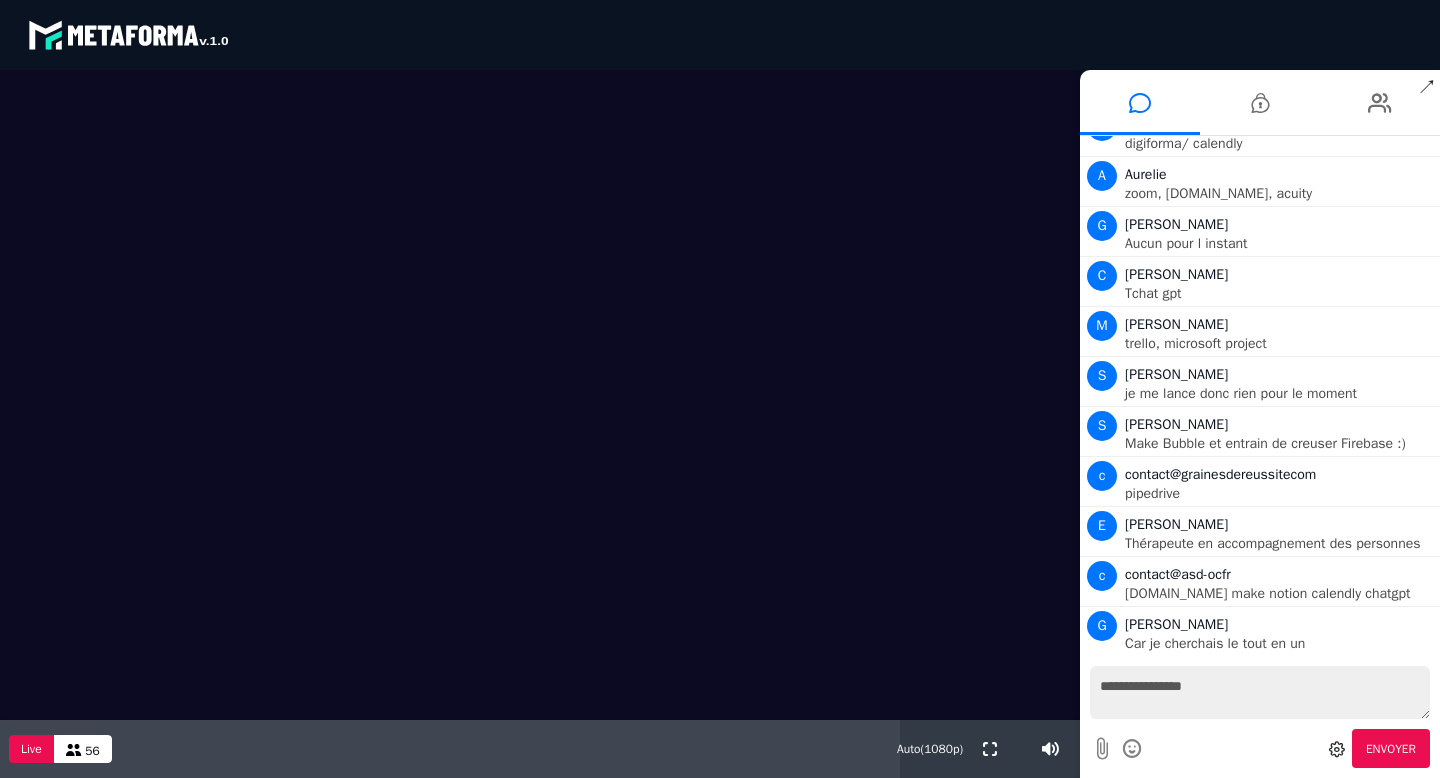 scroll, scrollTop: 2099, scrollLeft: 0, axis: vertical 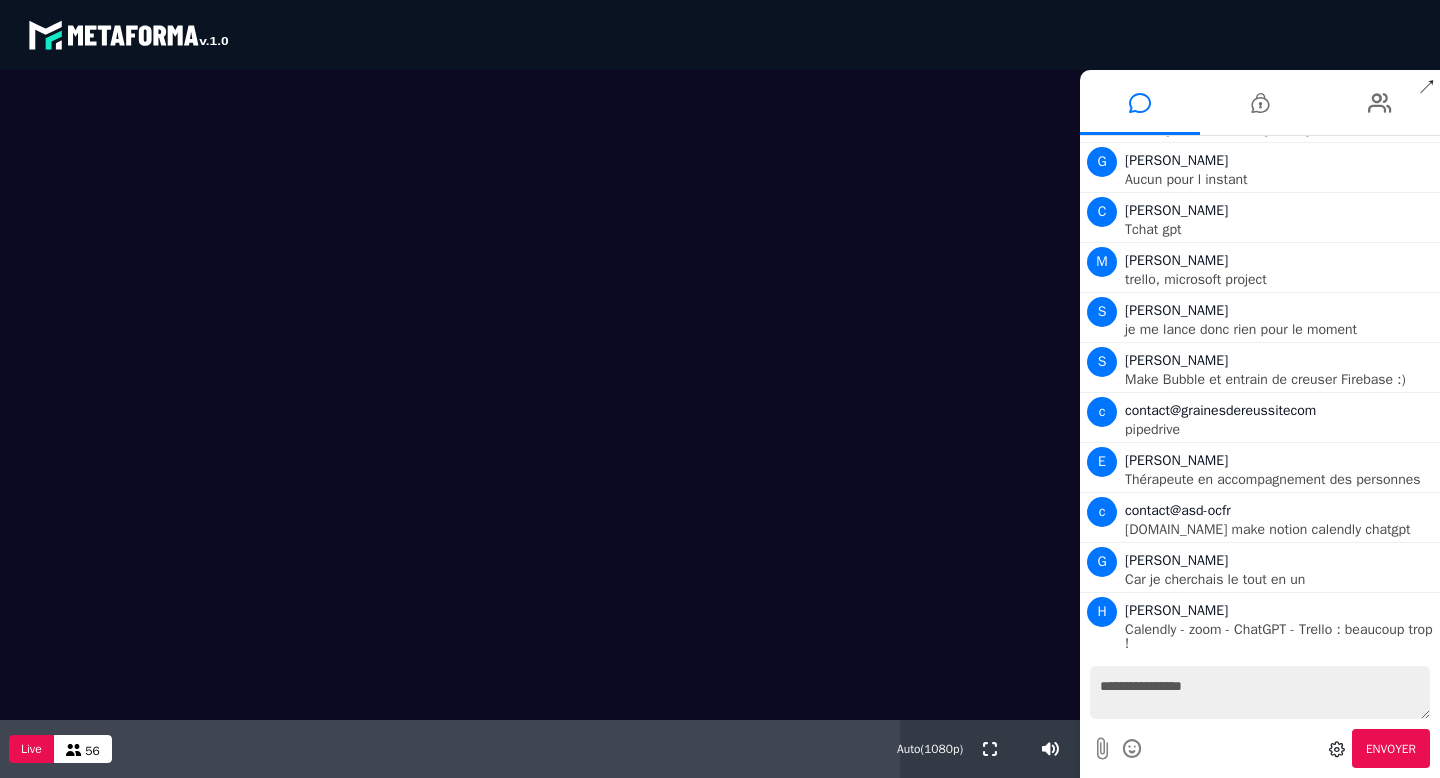 click on "**********" at bounding box center (1260, 692) 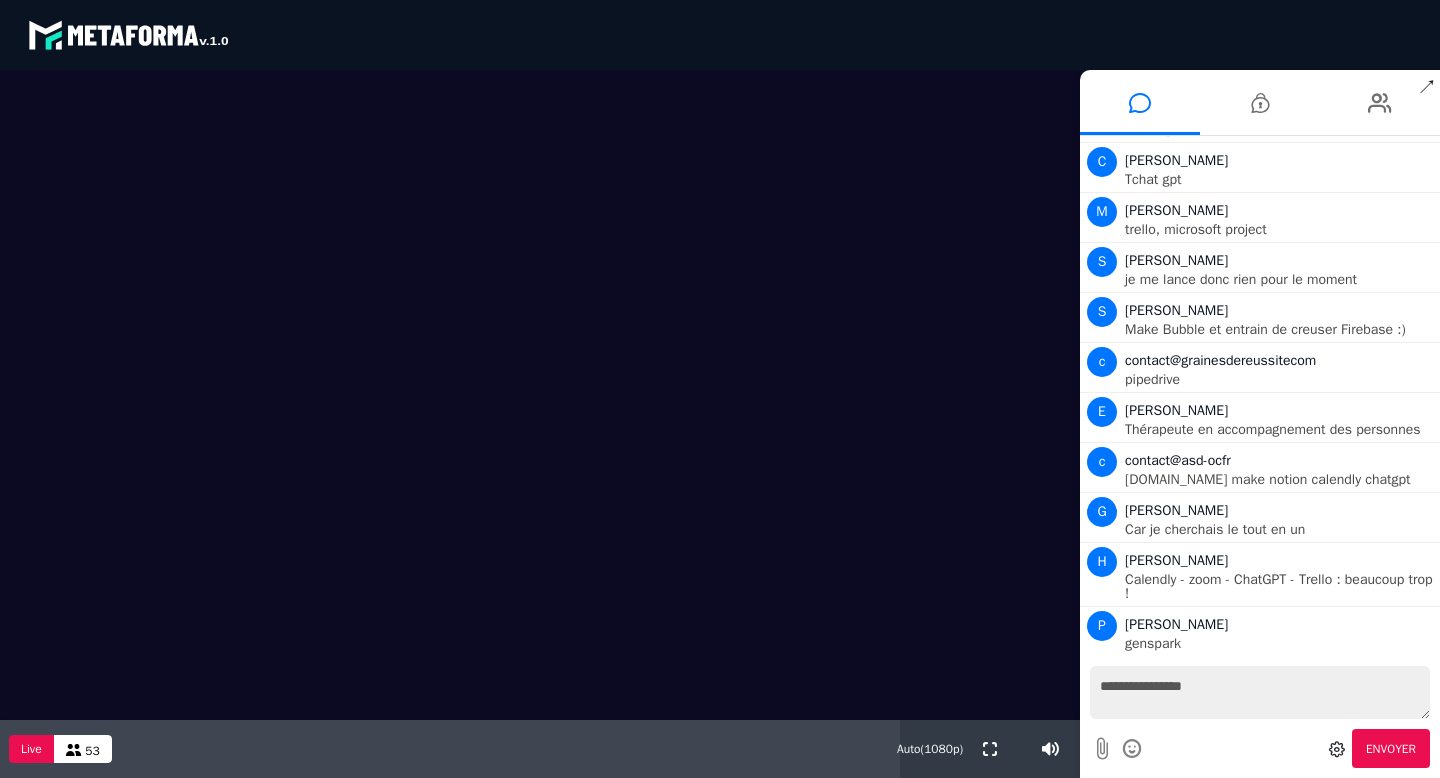 drag, startPoint x: 1229, startPoint y: 691, endPoint x: 1088, endPoint y: 686, distance: 141.08862 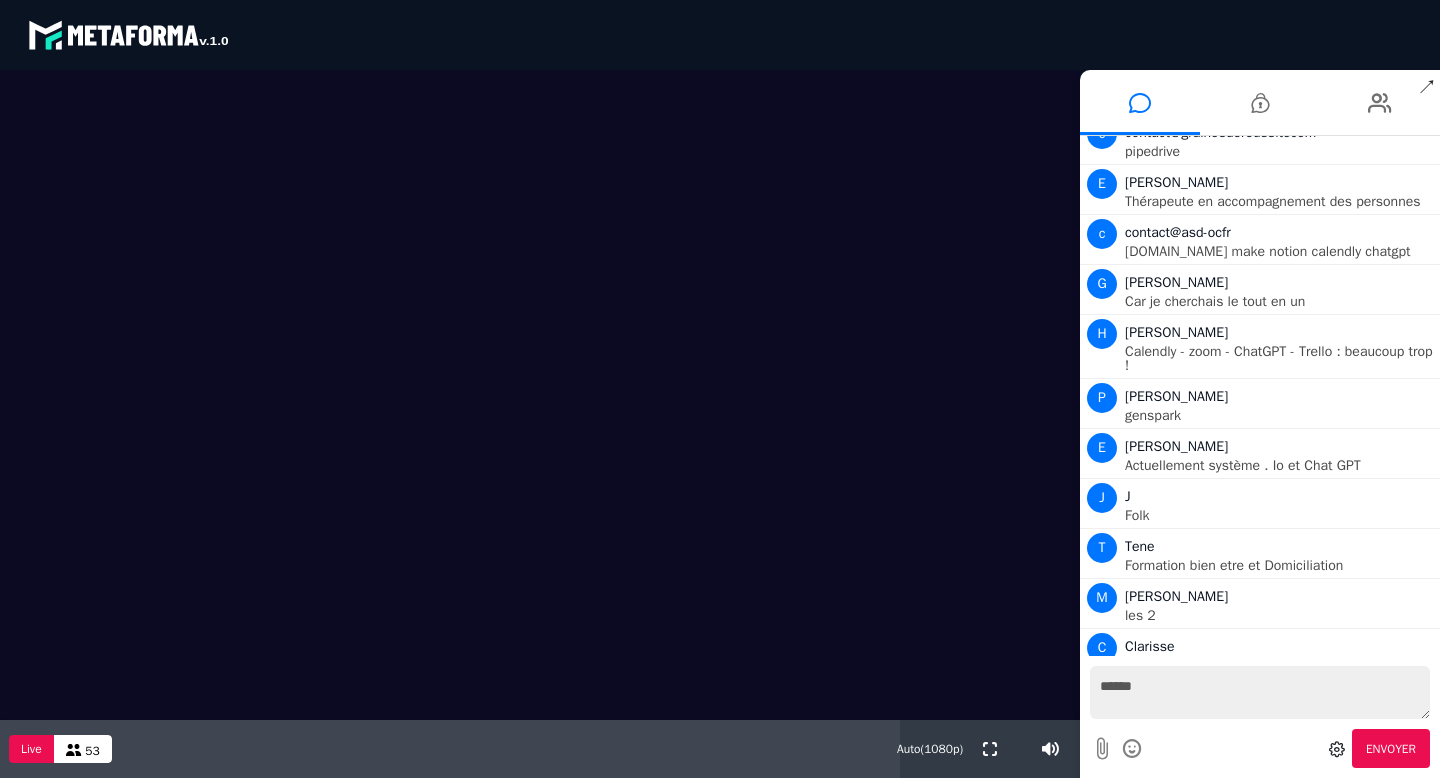 scroll, scrollTop: 2399, scrollLeft: 0, axis: vertical 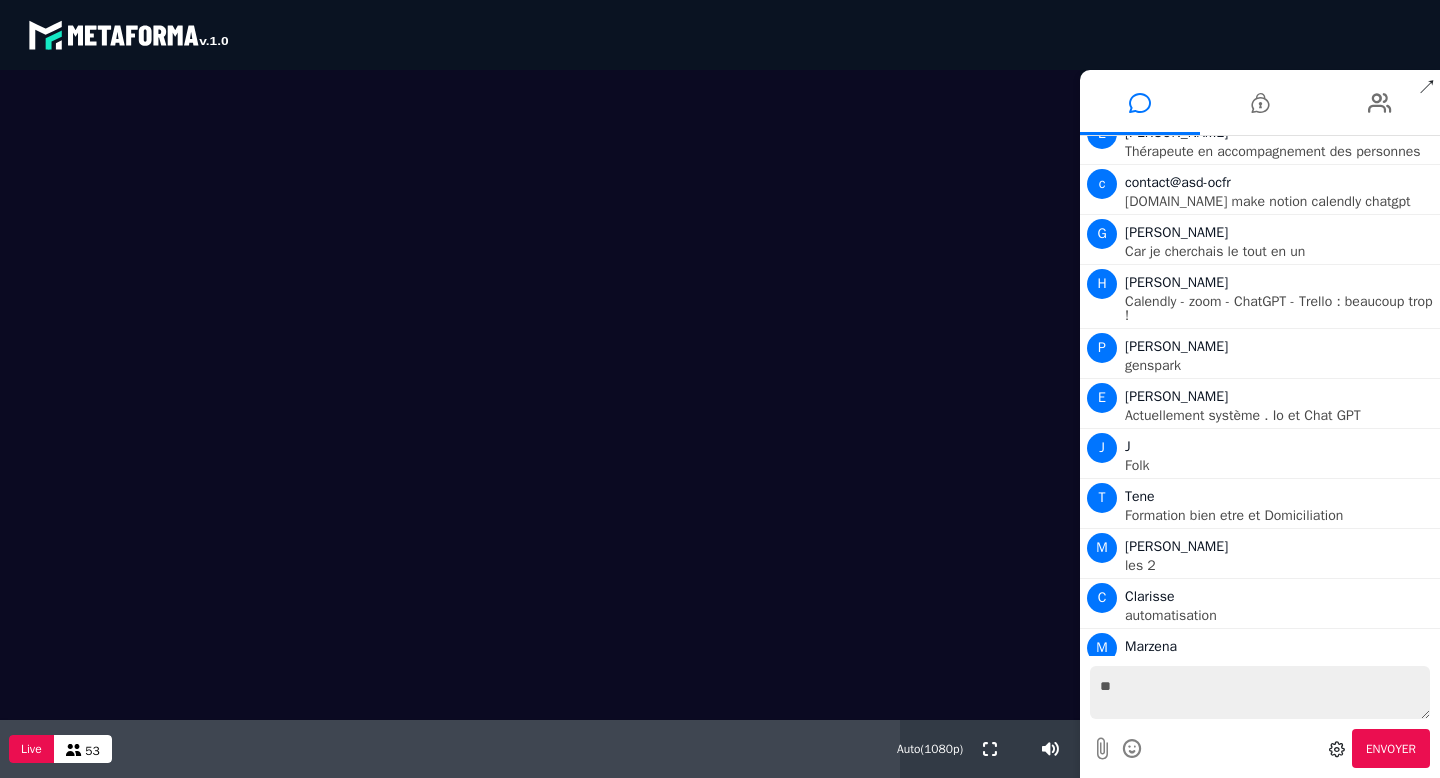 type on "*" 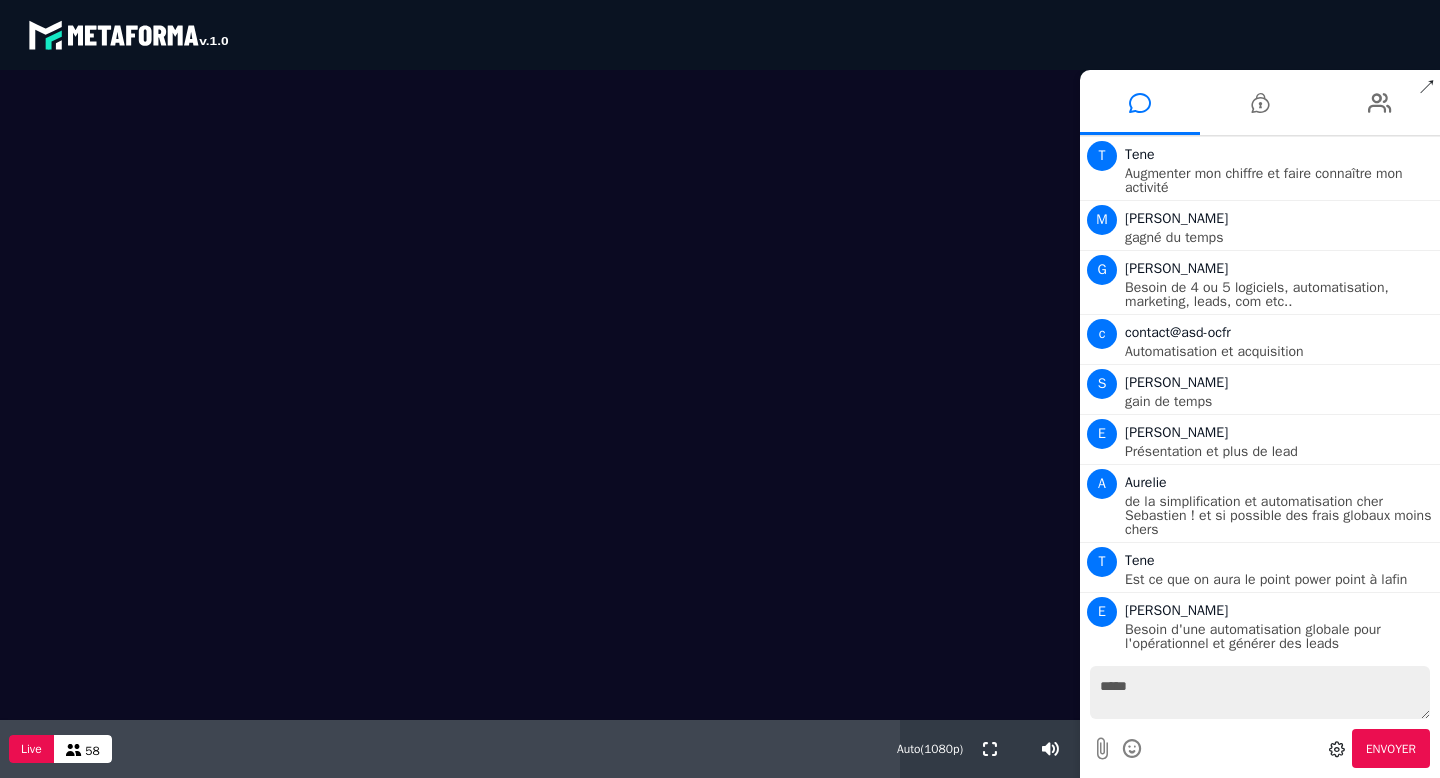 scroll, scrollTop: 3298, scrollLeft: 0, axis: vertical 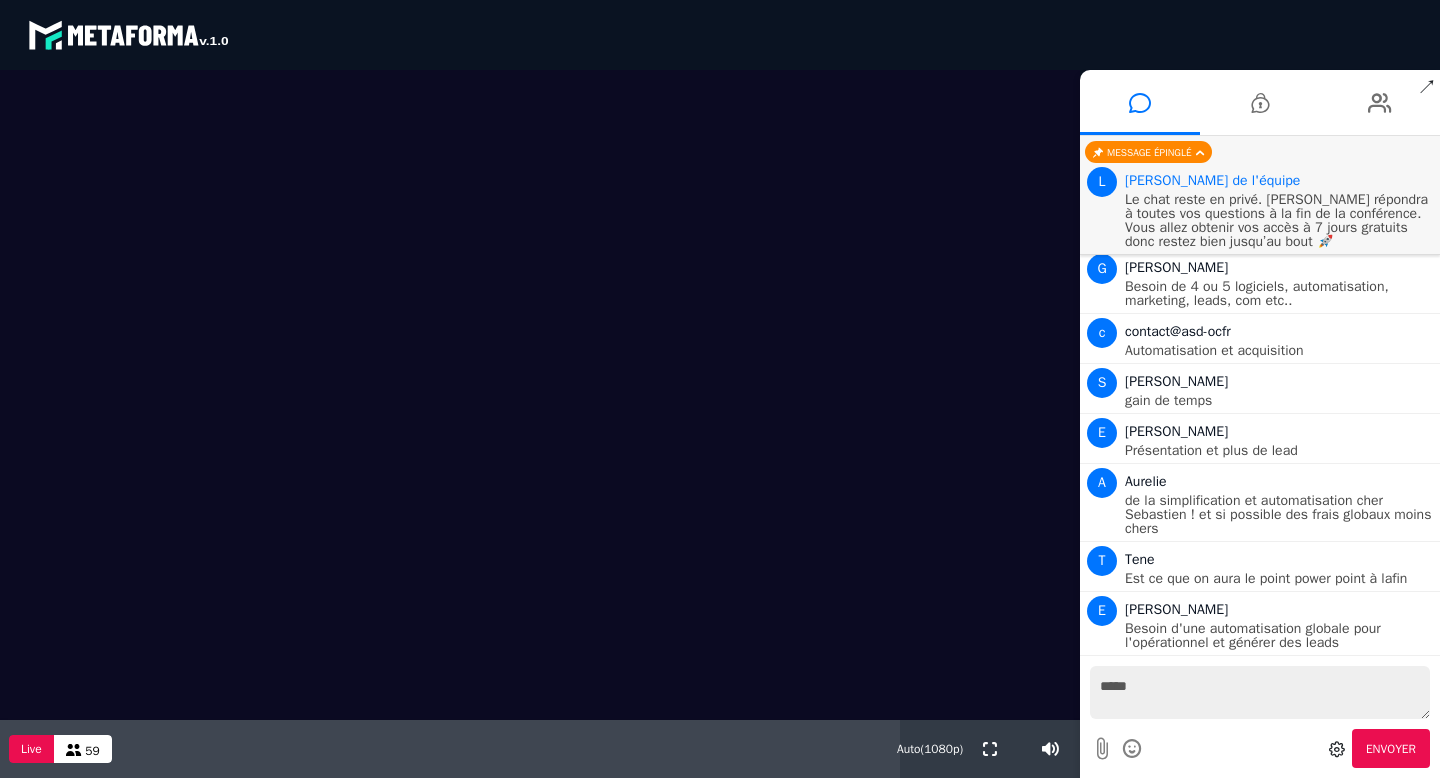 click on "Message épinglé" at bounding box center (1148, 152) 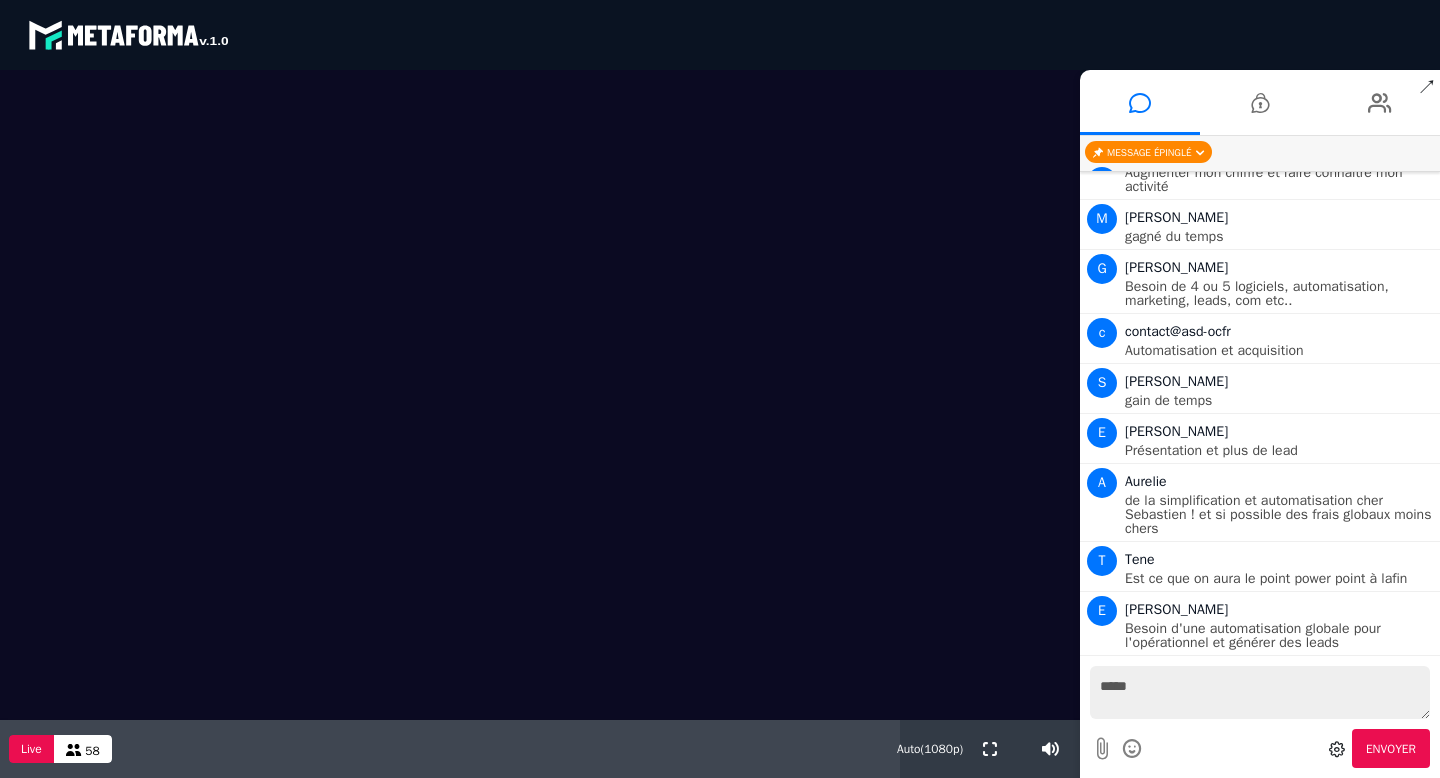 click at bounding box center [1200, 153] 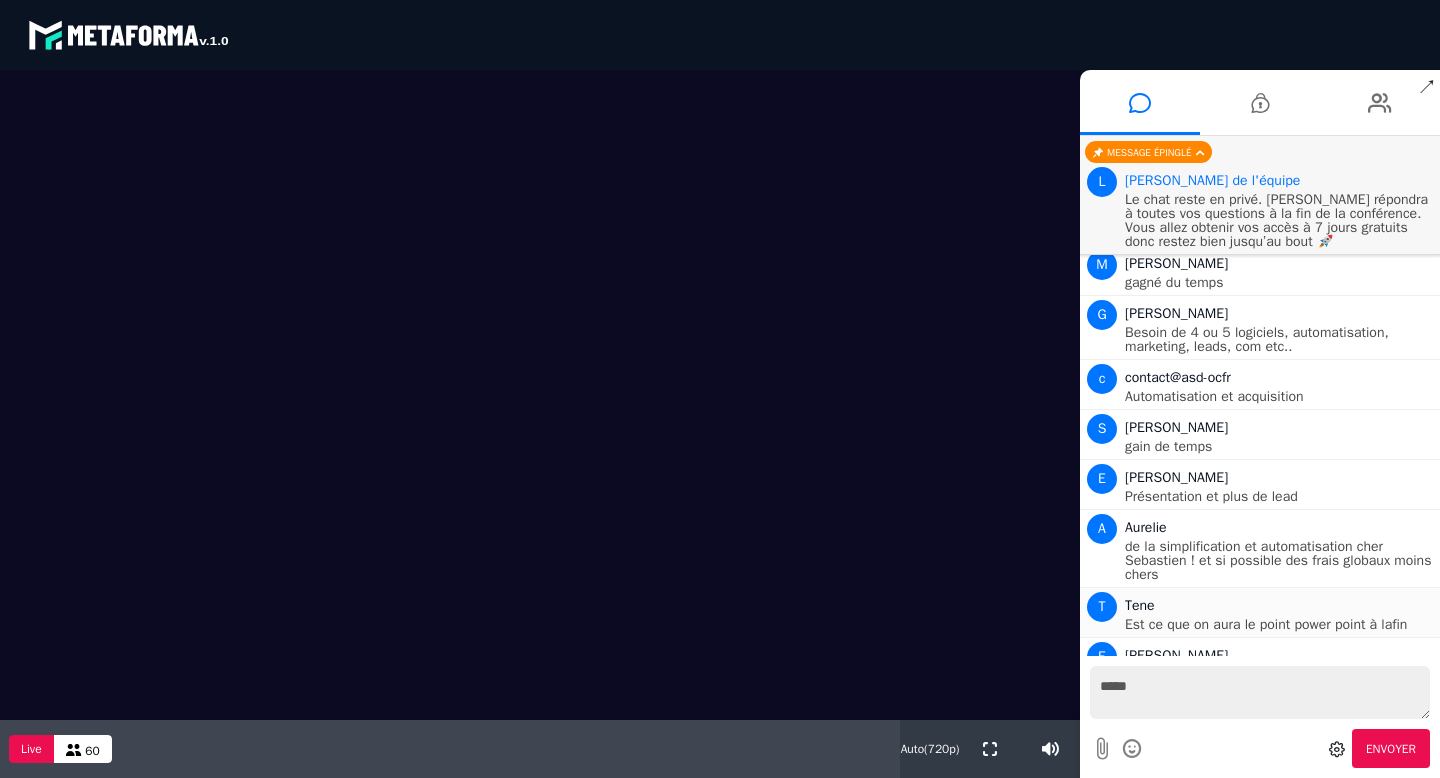 scroll, scrollTop: 3298, scrollLeft: 0, axis: vertical 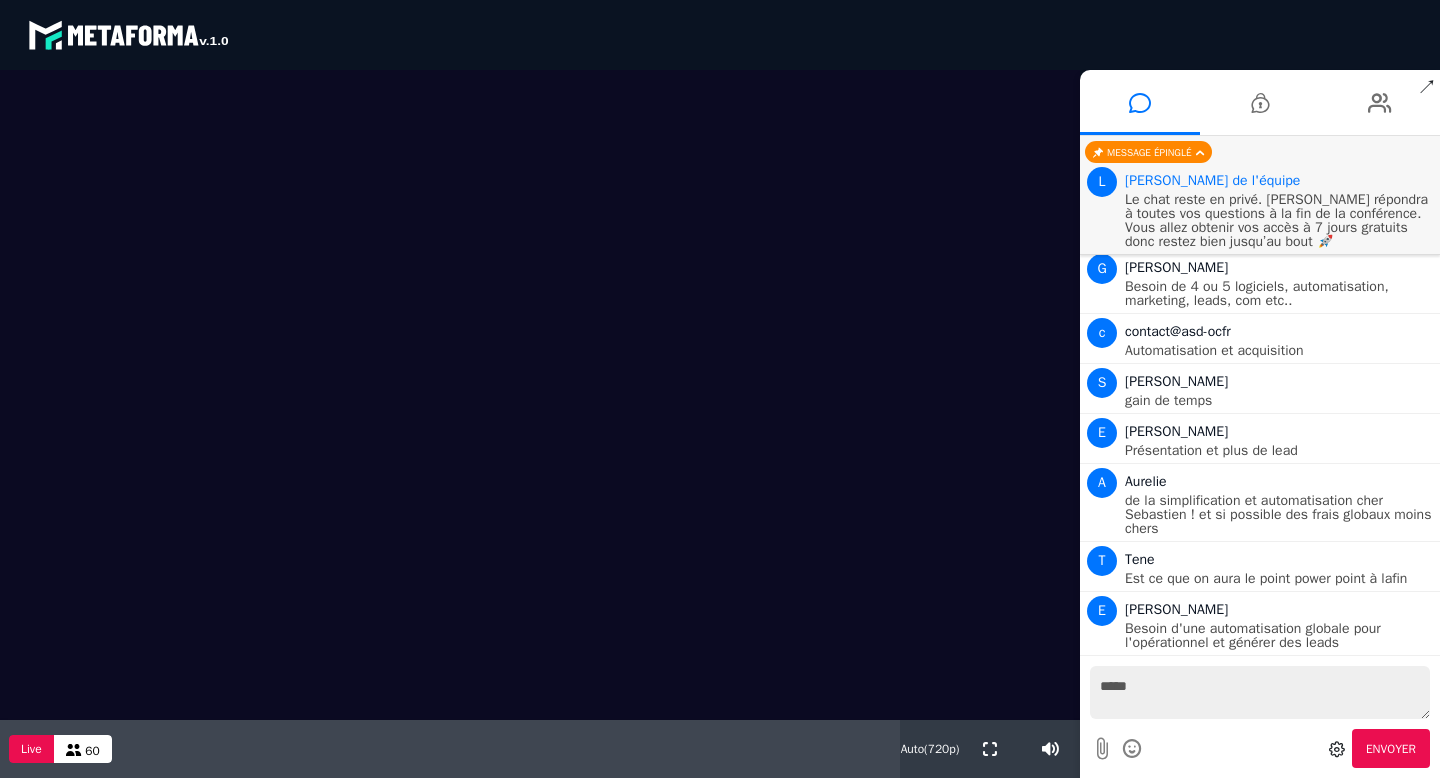click at bounding box center (1133, 748) 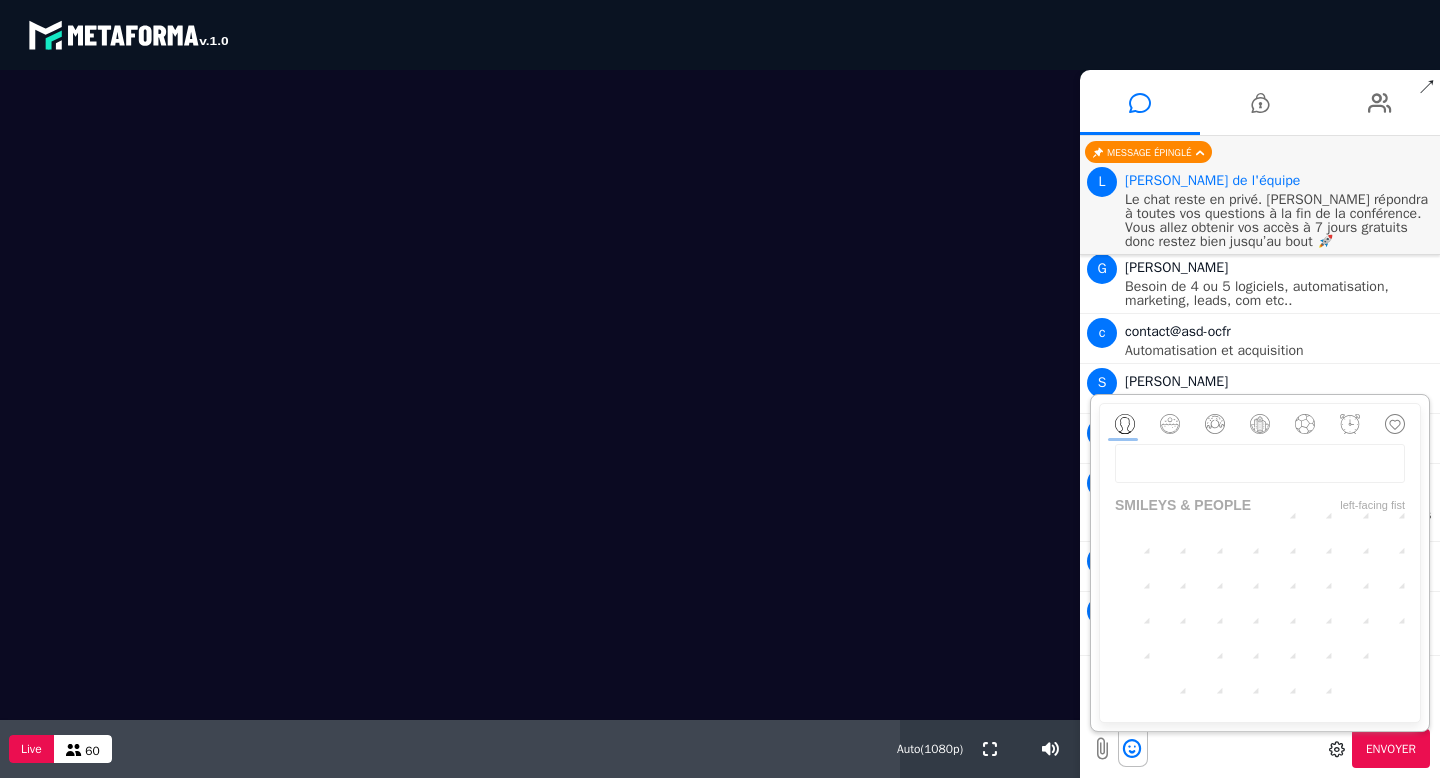 scroll, scrollTop: 708, scrollLeft: 0, axis: vertical 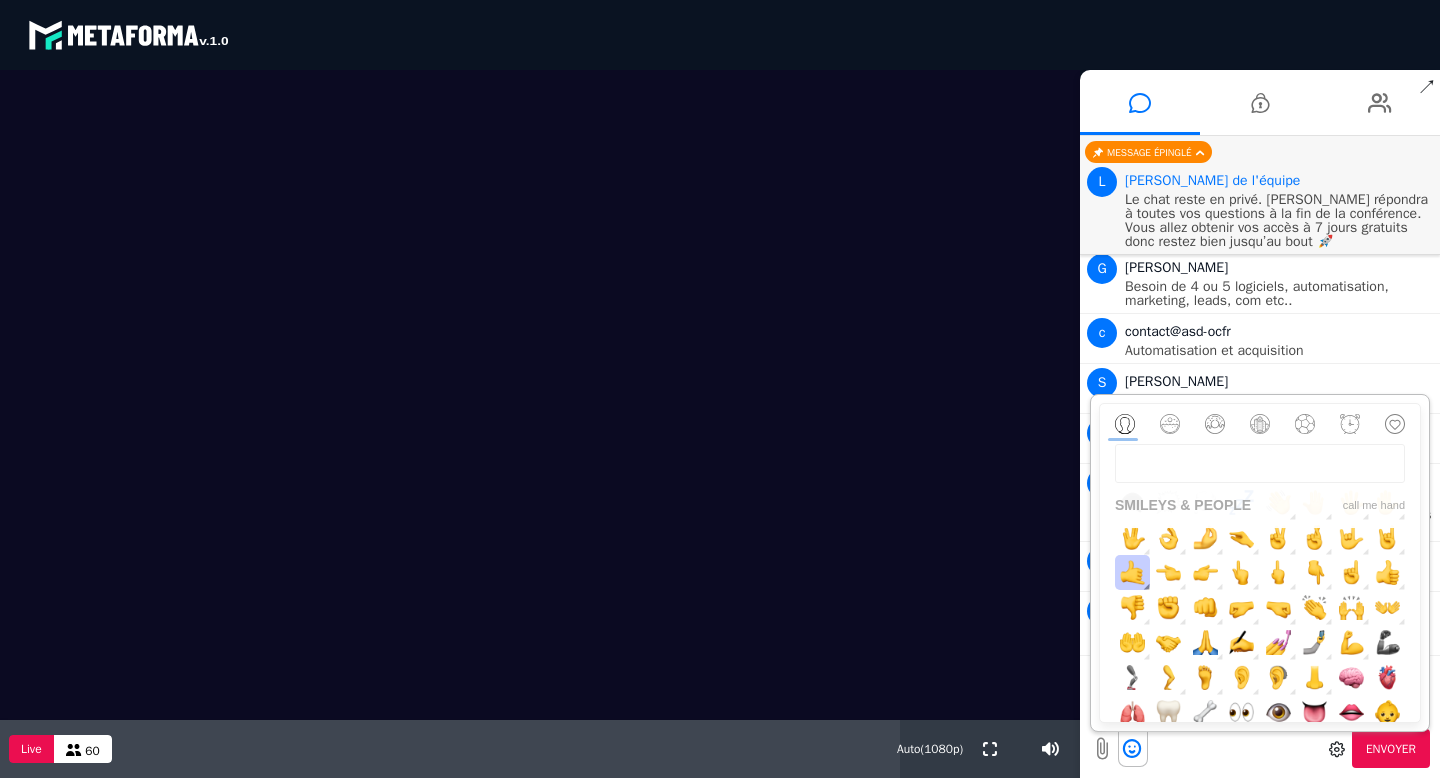 click at bounding box center [1132, 572] 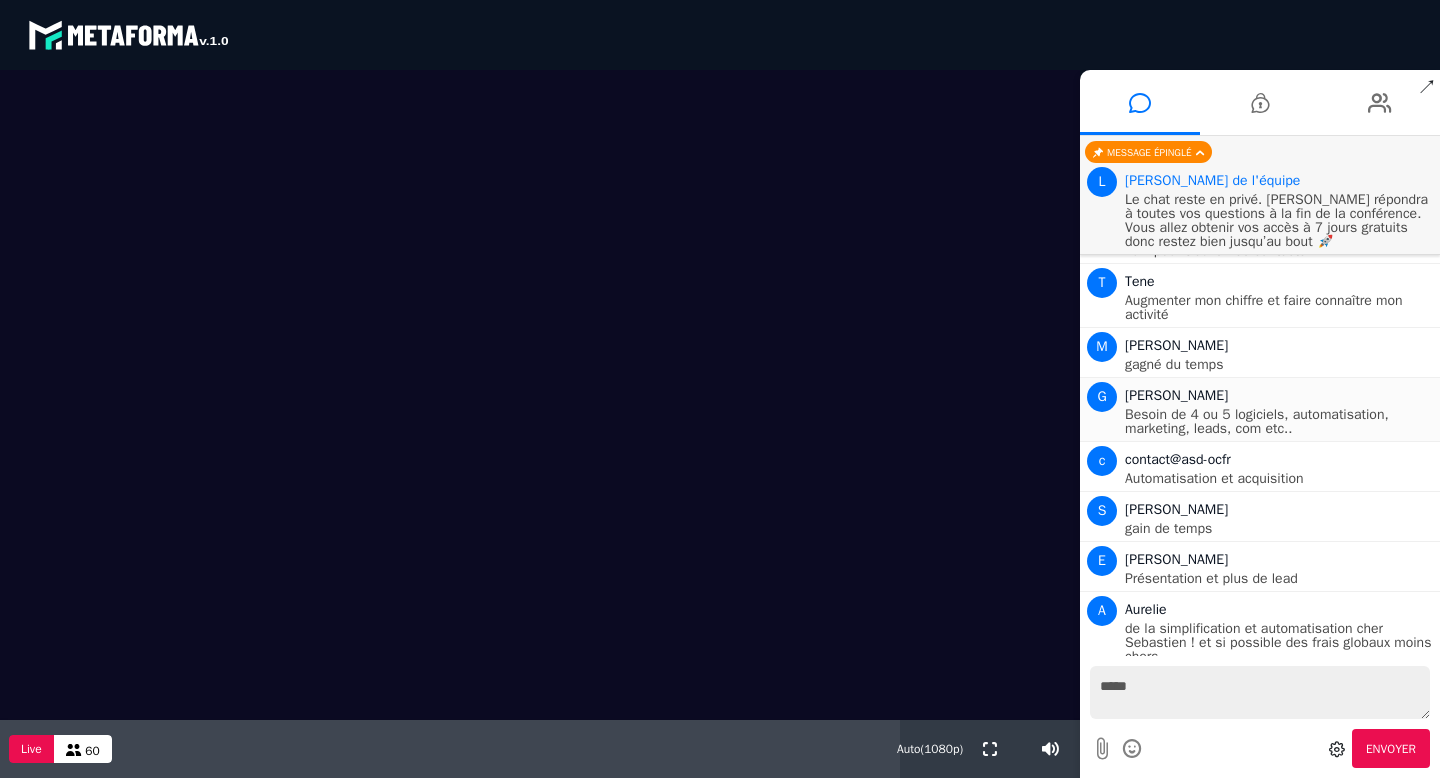 scroll, scrollTop: 3061, scrollLeft: 0, axis: vertical 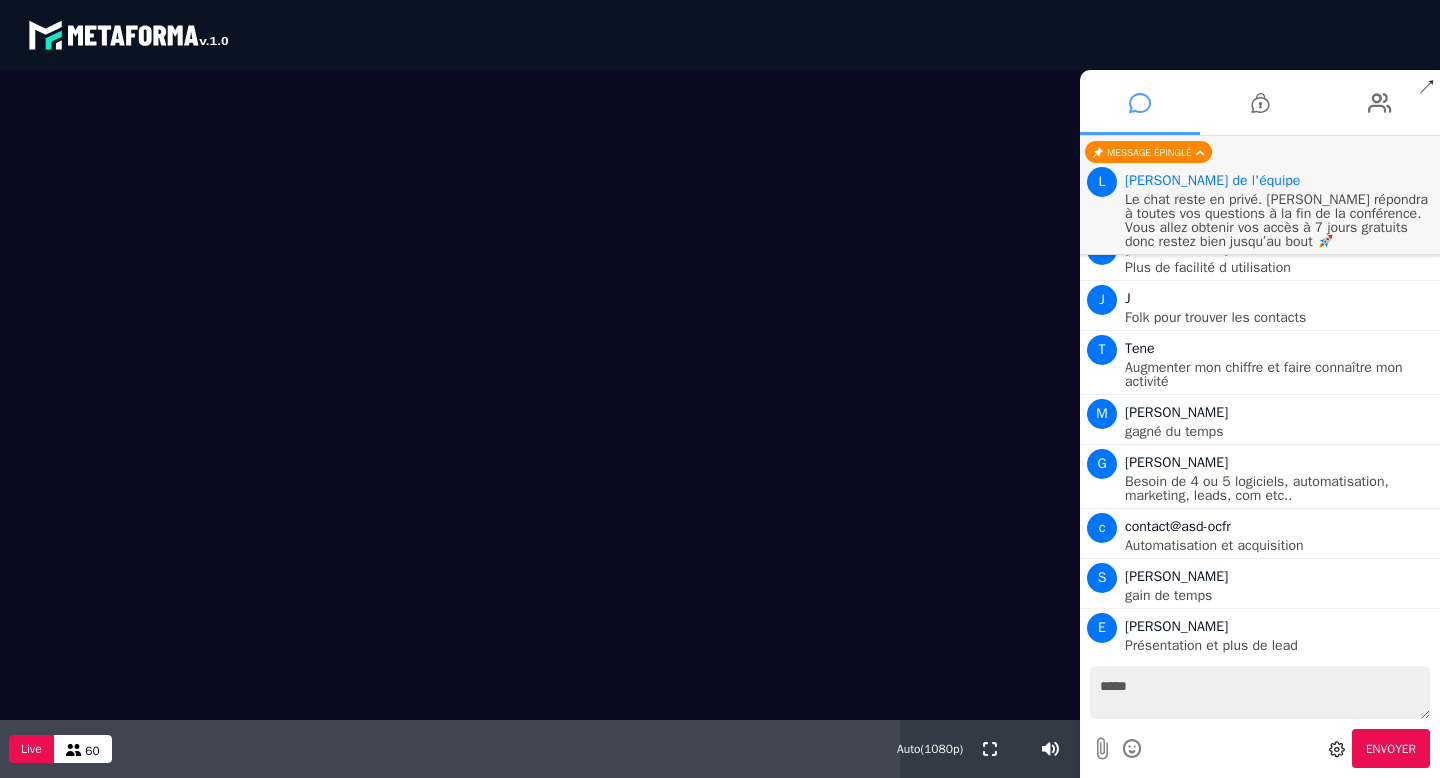 click at bounding box center (1140, 103) 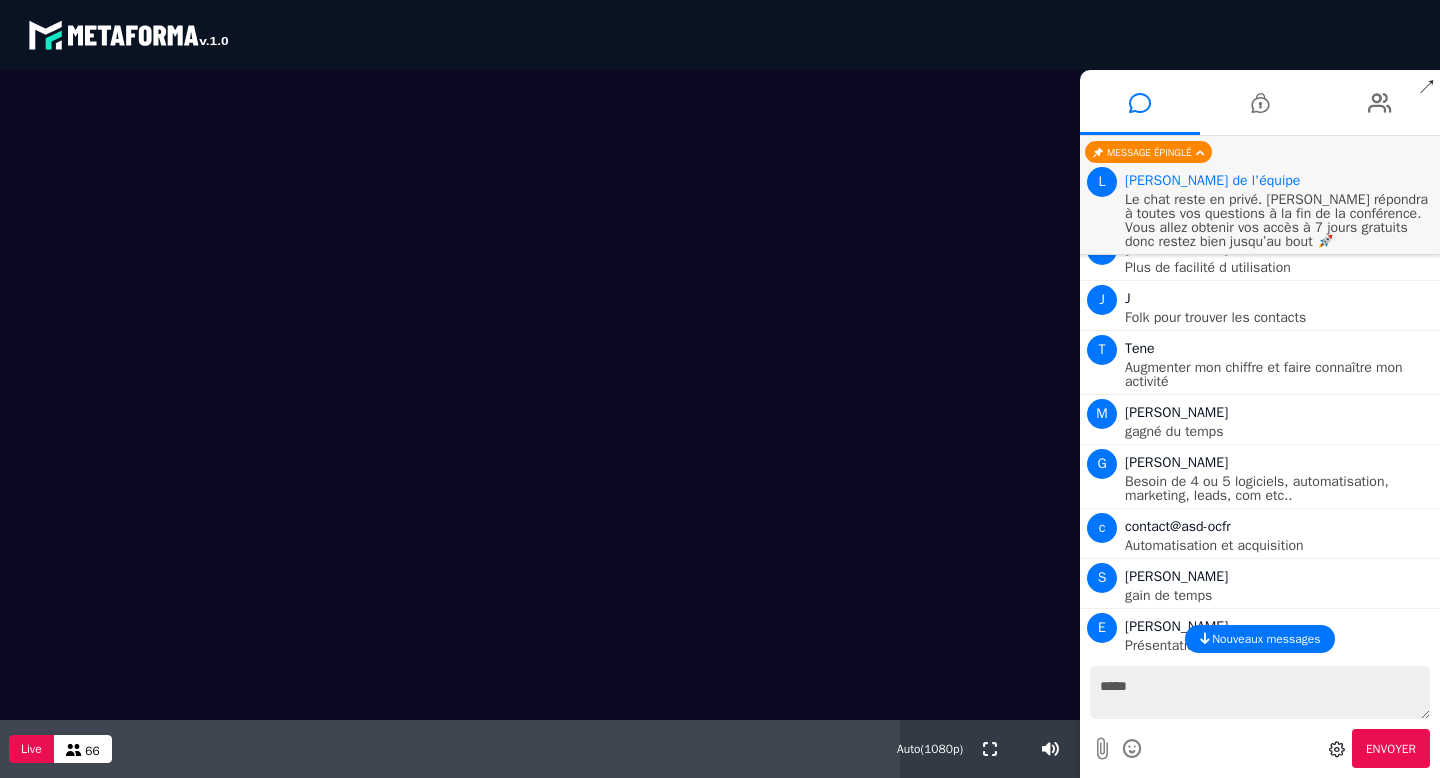 drag, startPoint x: 1142, startPoint y: 693, endPoint x: 1092, endPoint y: 686, distance: 50.48762 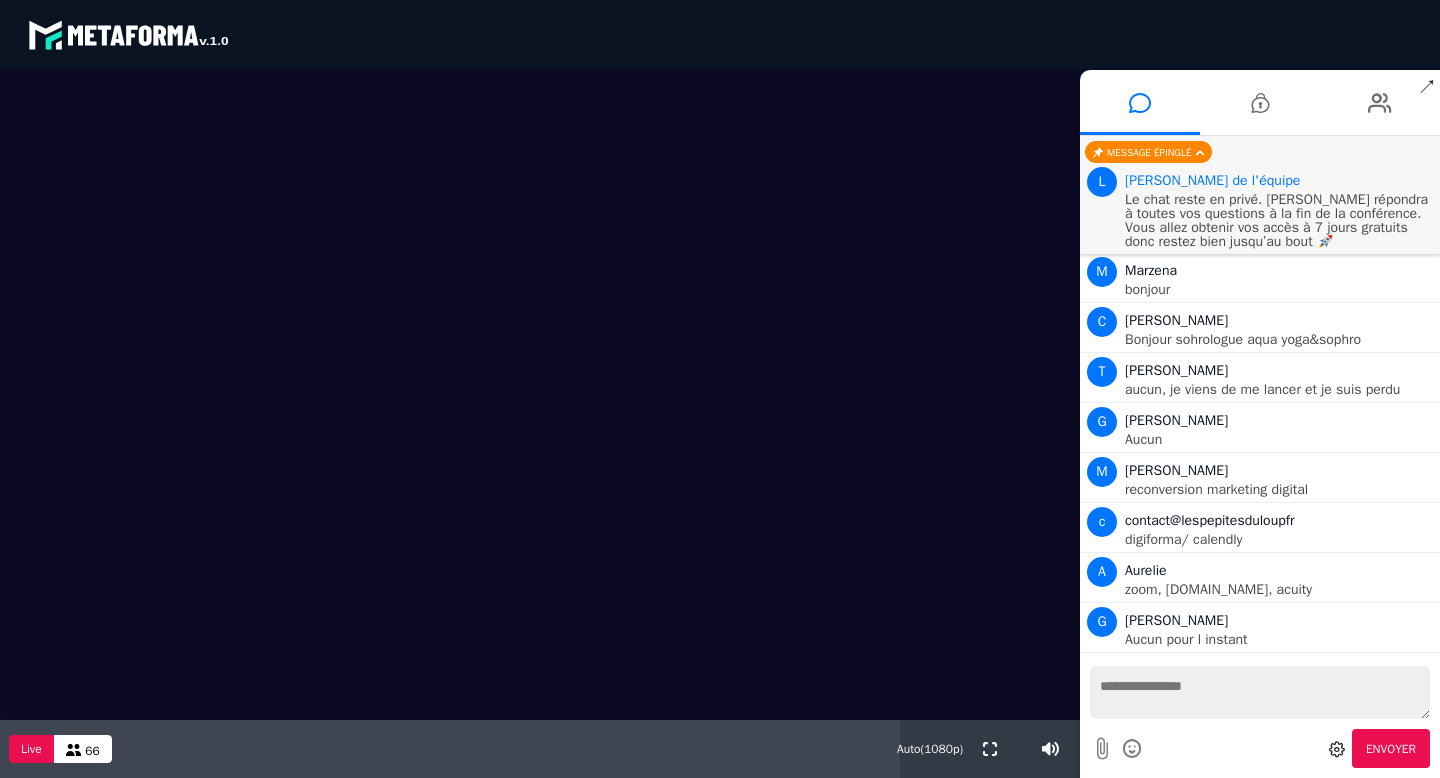 scroll, scrollTop: 1485, scrollLeft: 0, axis: vertical 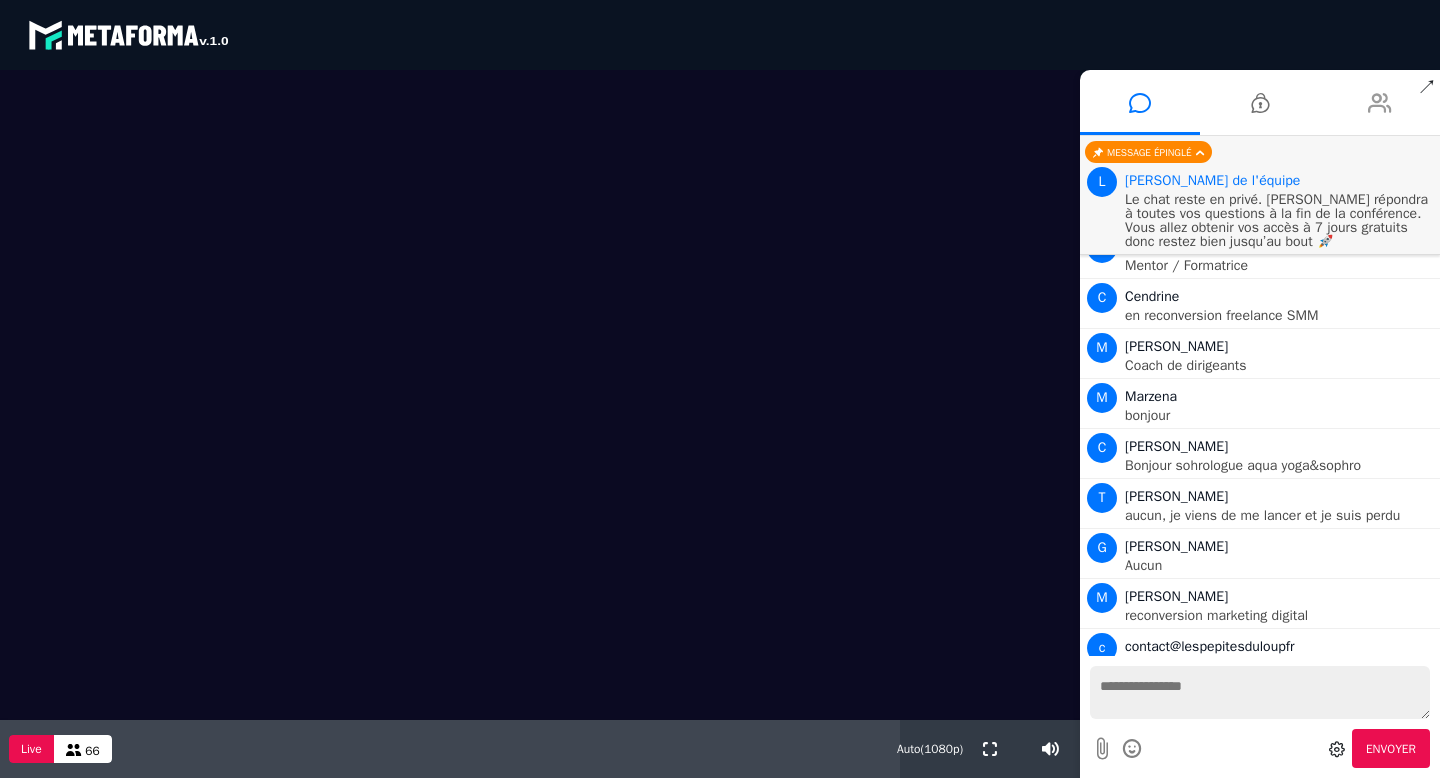 type 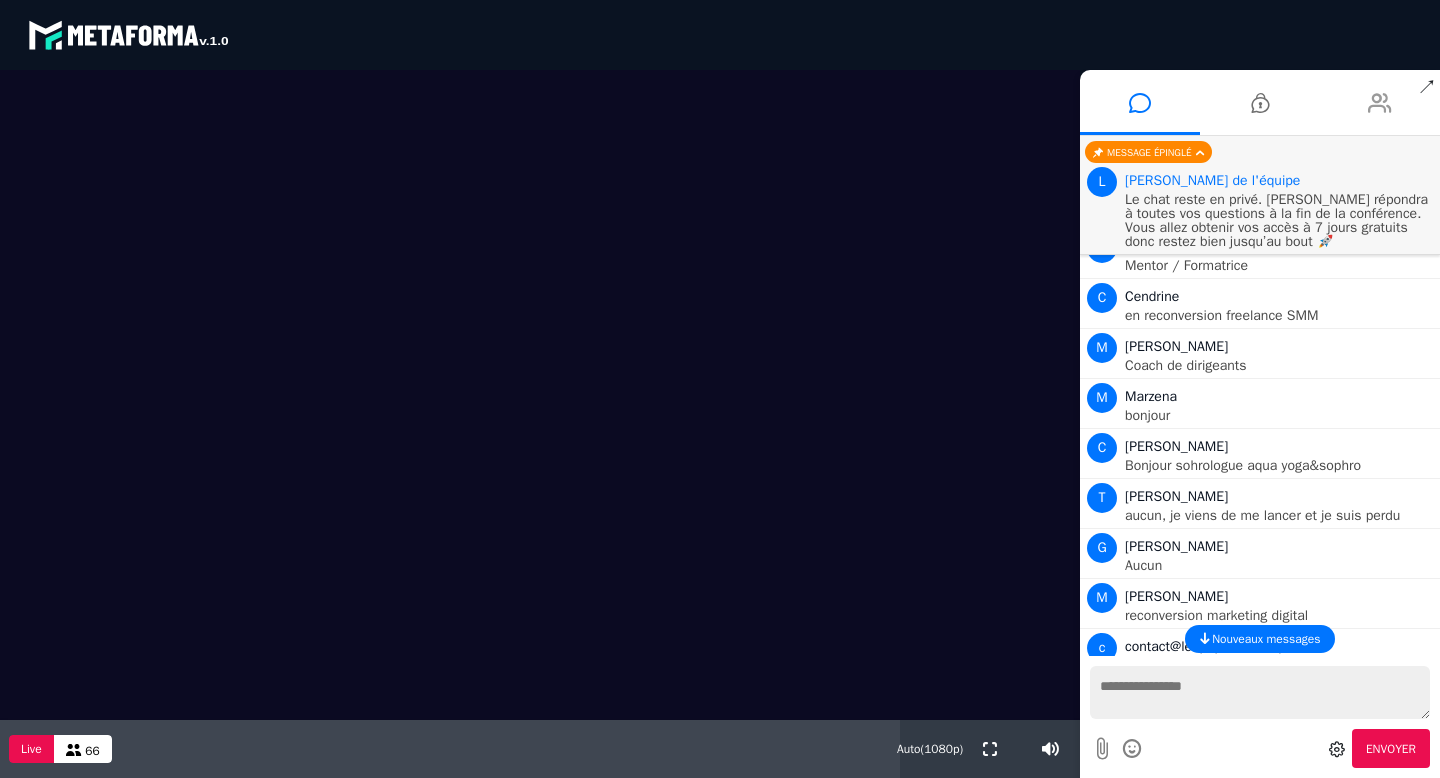 click at bounding box center (1380, 103) 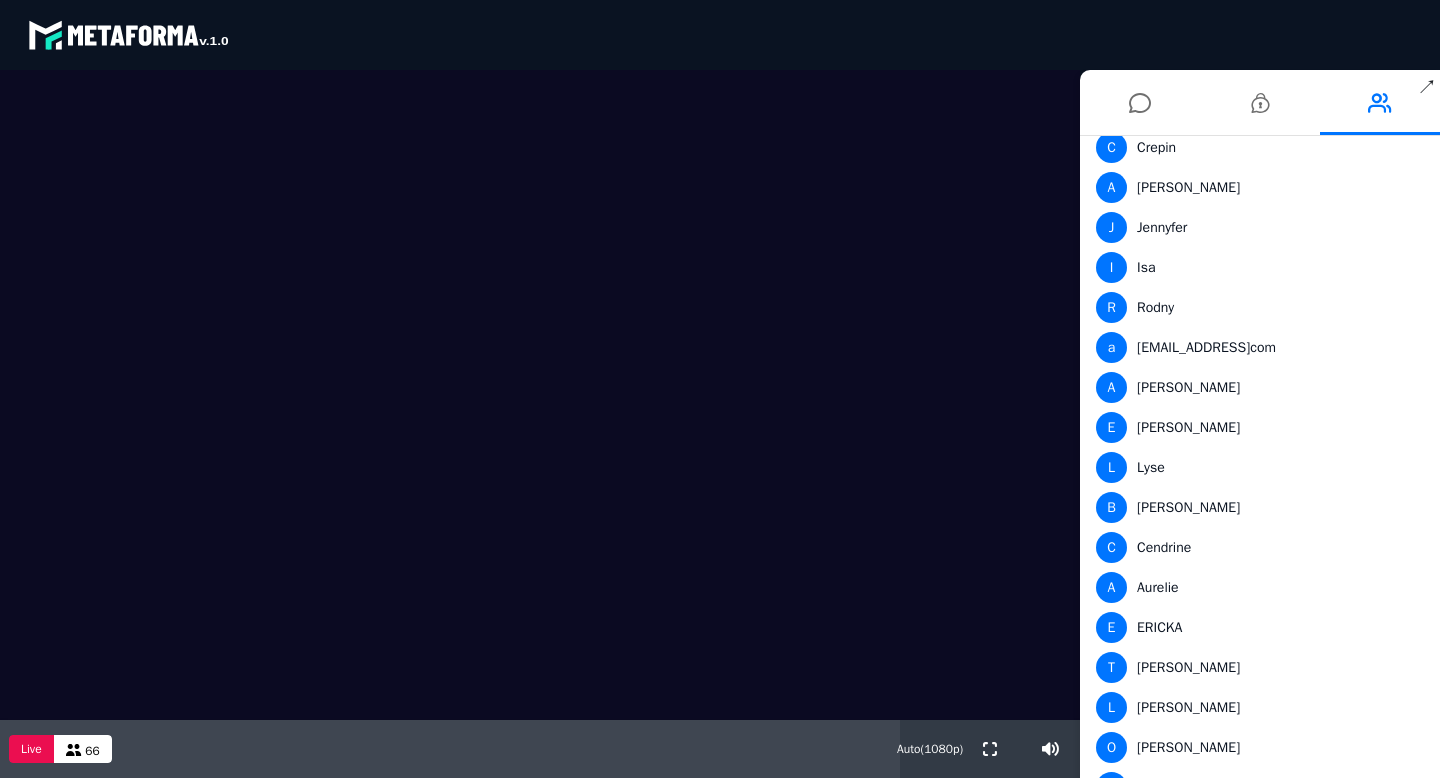 scroll, scrollTop: 0, scrollLeft: 0, axis: both 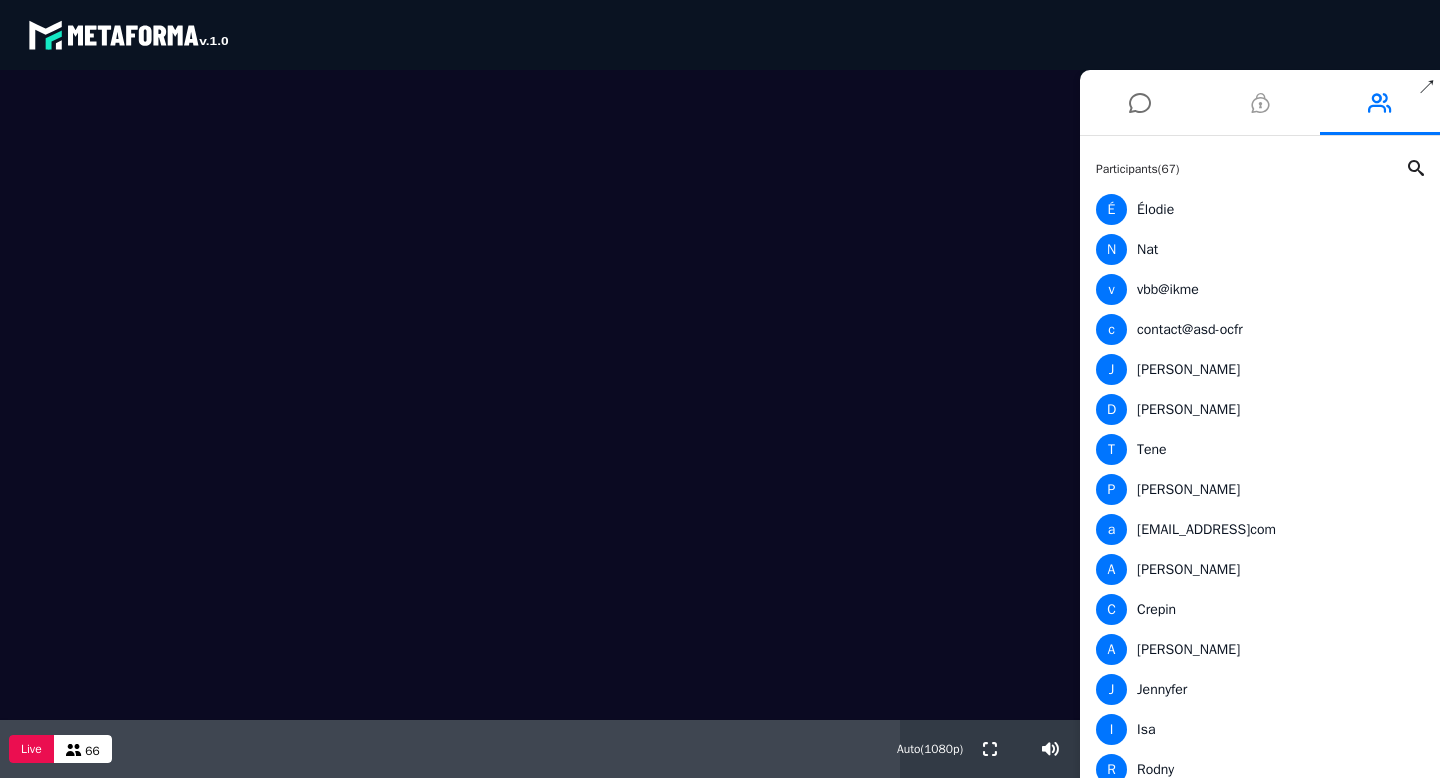click at bounding box center (1260, 103) 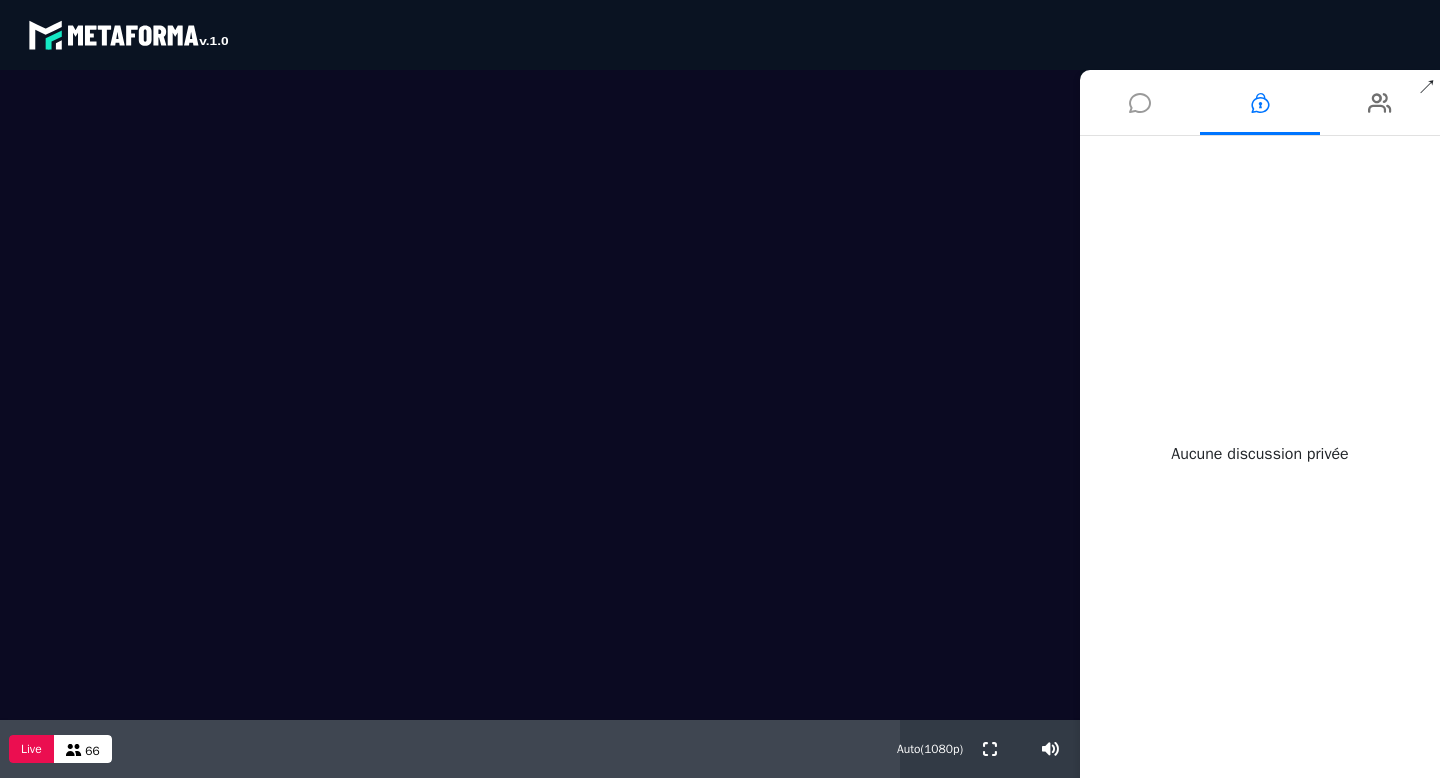 click at bounding box center [1140, 103] 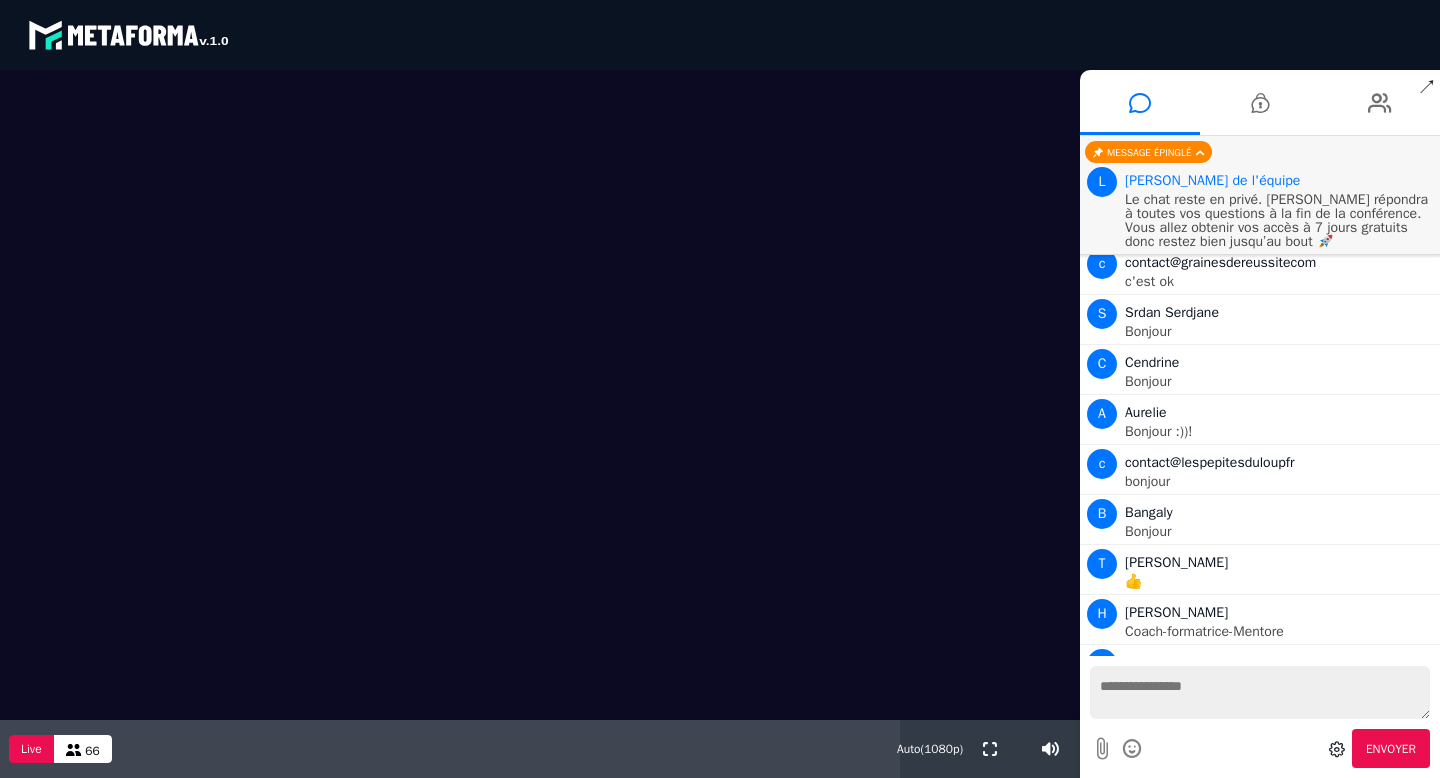 scroll, scrollTop: 0, scrollLeft: 0, axis: both 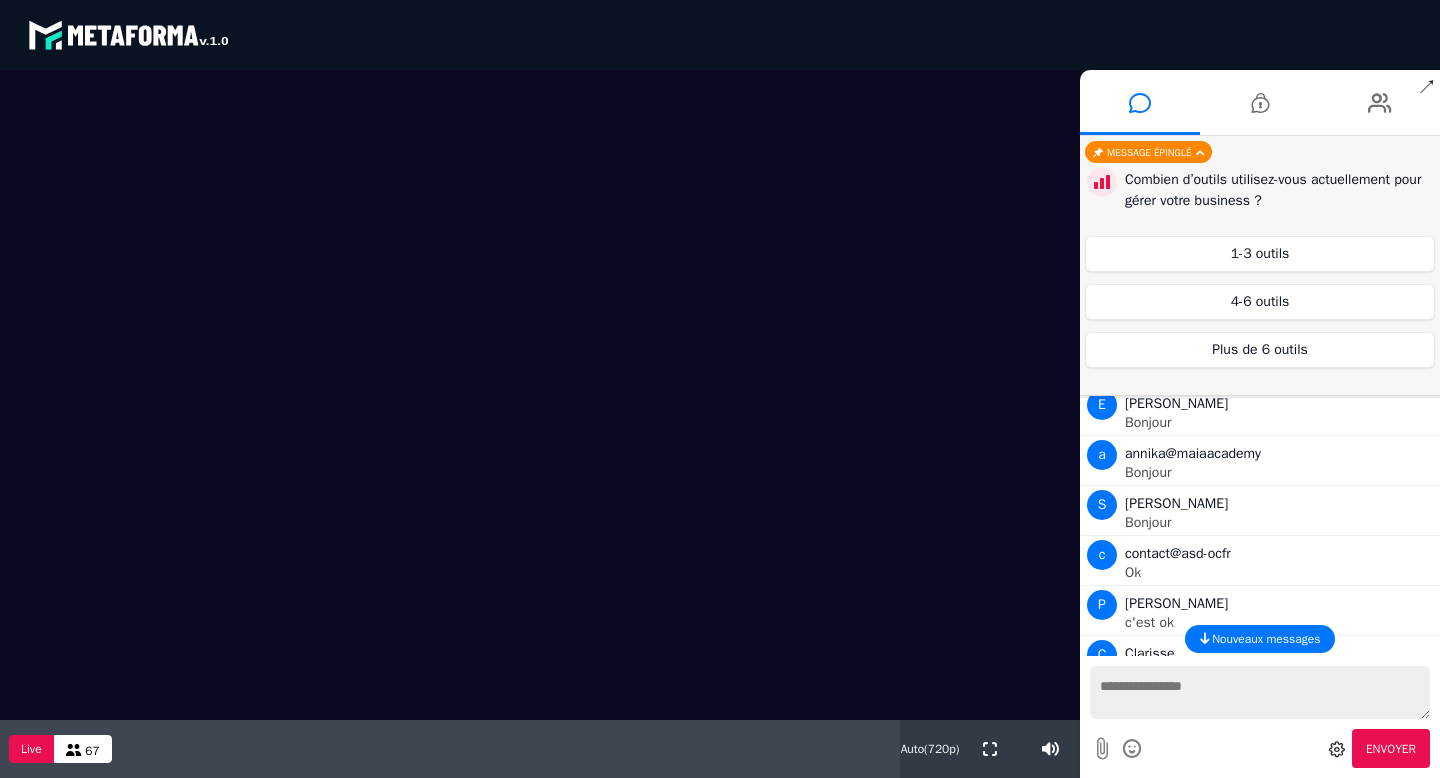 click at bounding box center (1260, 692) 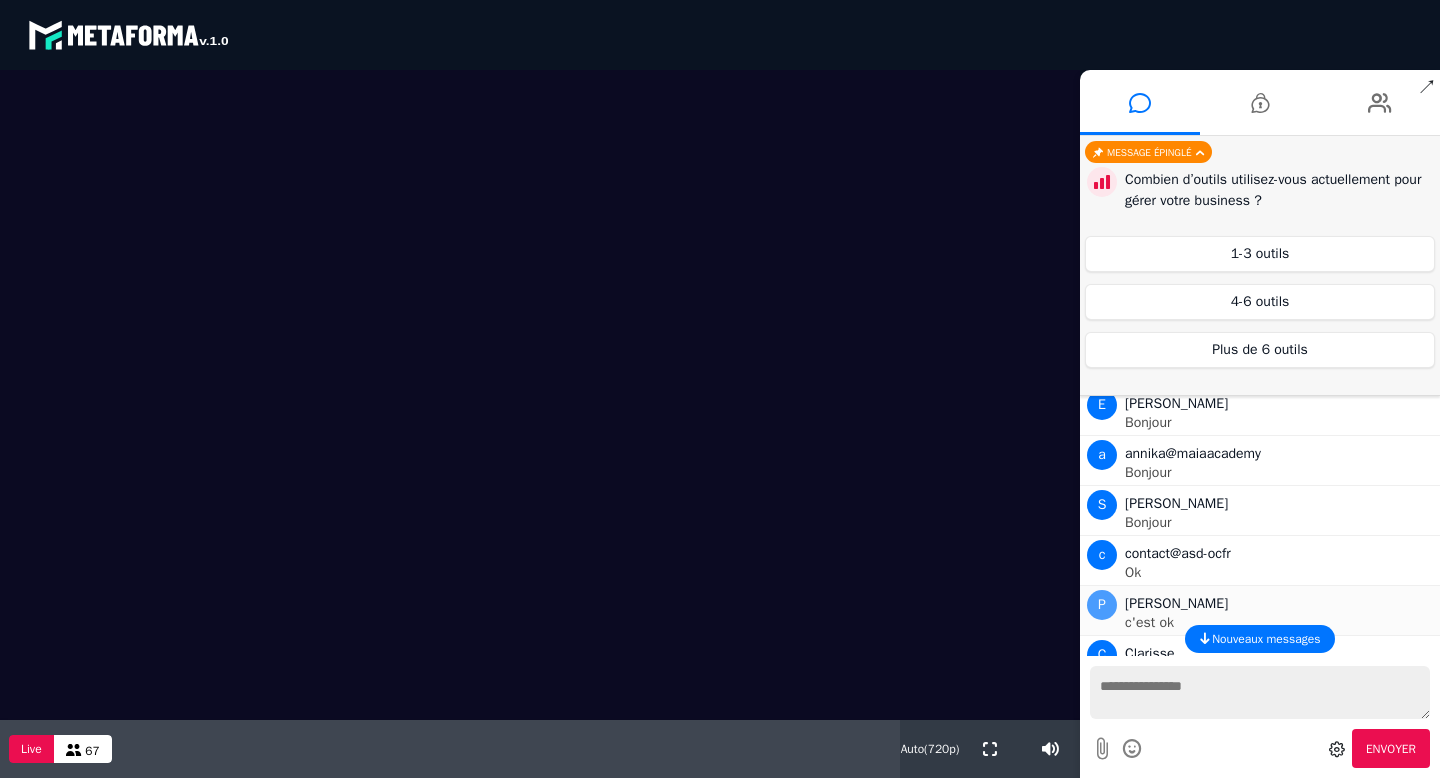 scroll, scrollTop: 44, scrollLeft: 0, axis: vertical 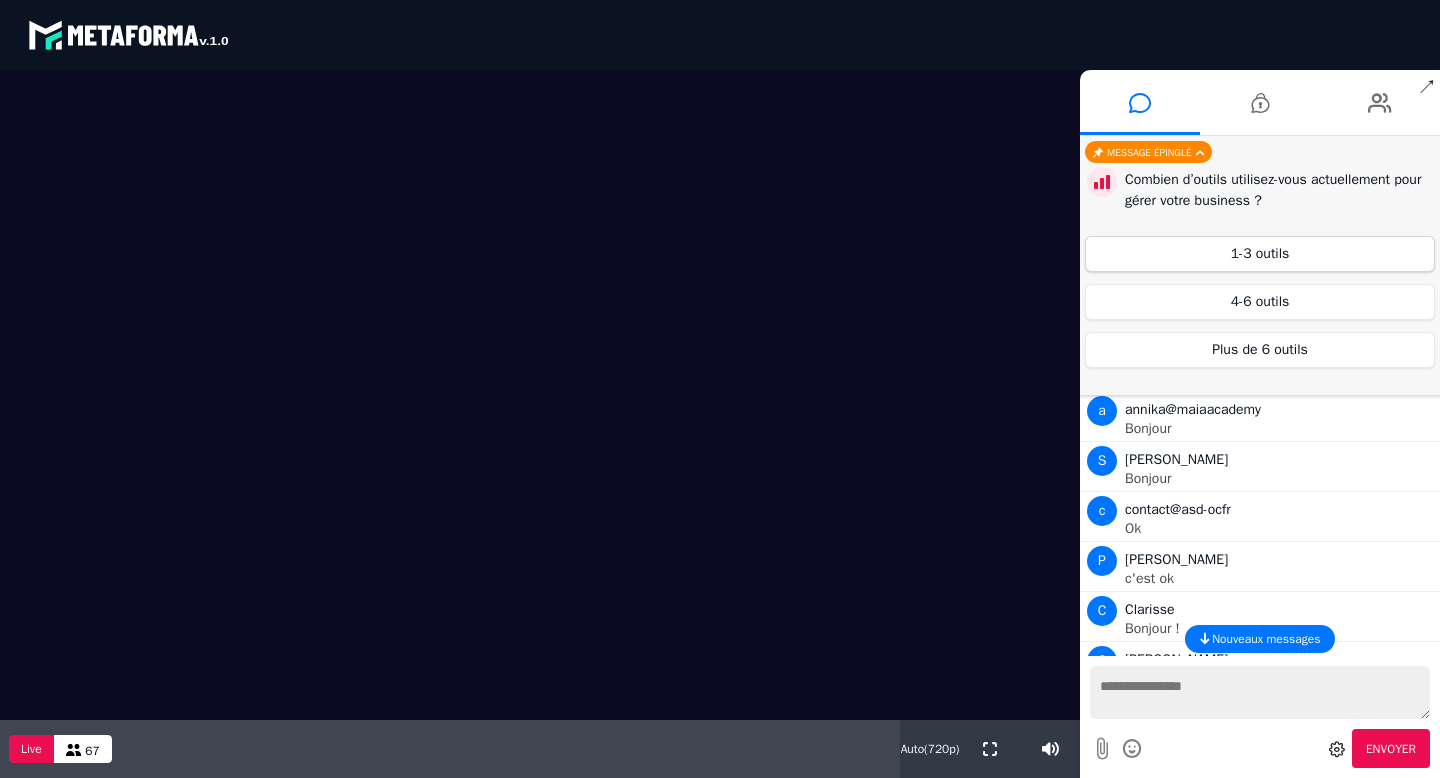 click on "1-3 outils" at bounding box center (1260, 254) 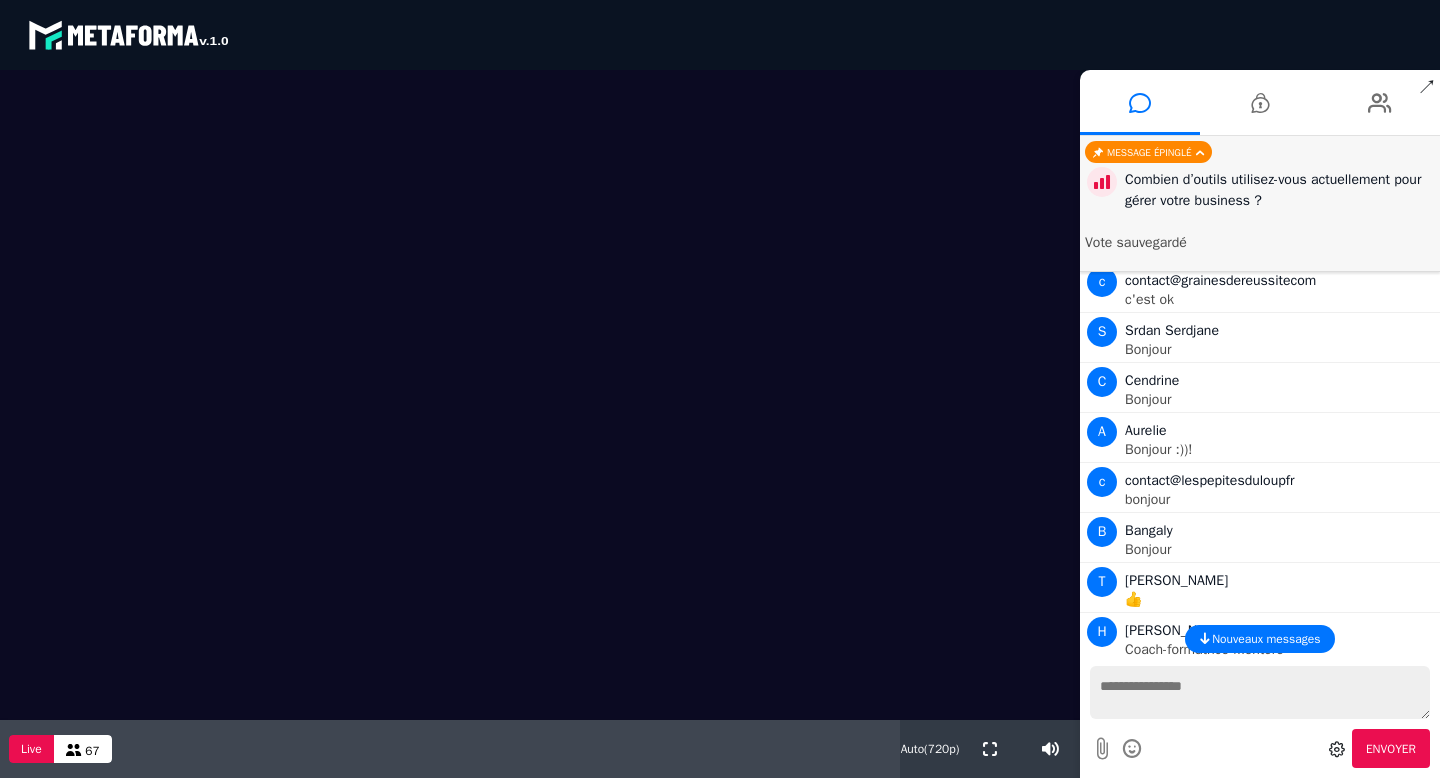 scroll, scrollTop: 0, scrollLeft: 0, axis: both 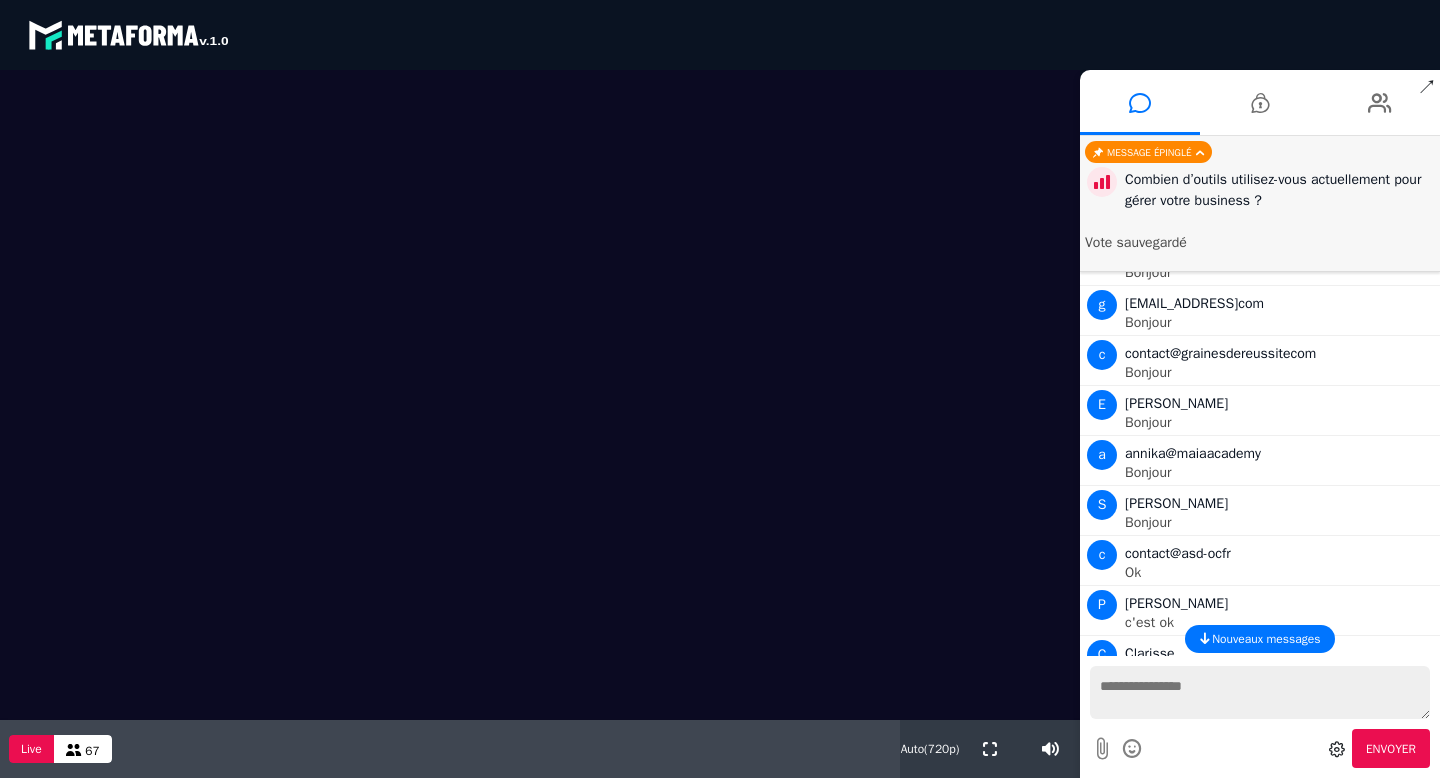 click on "Nouveaux messages" at bounding box center [1266, 639] 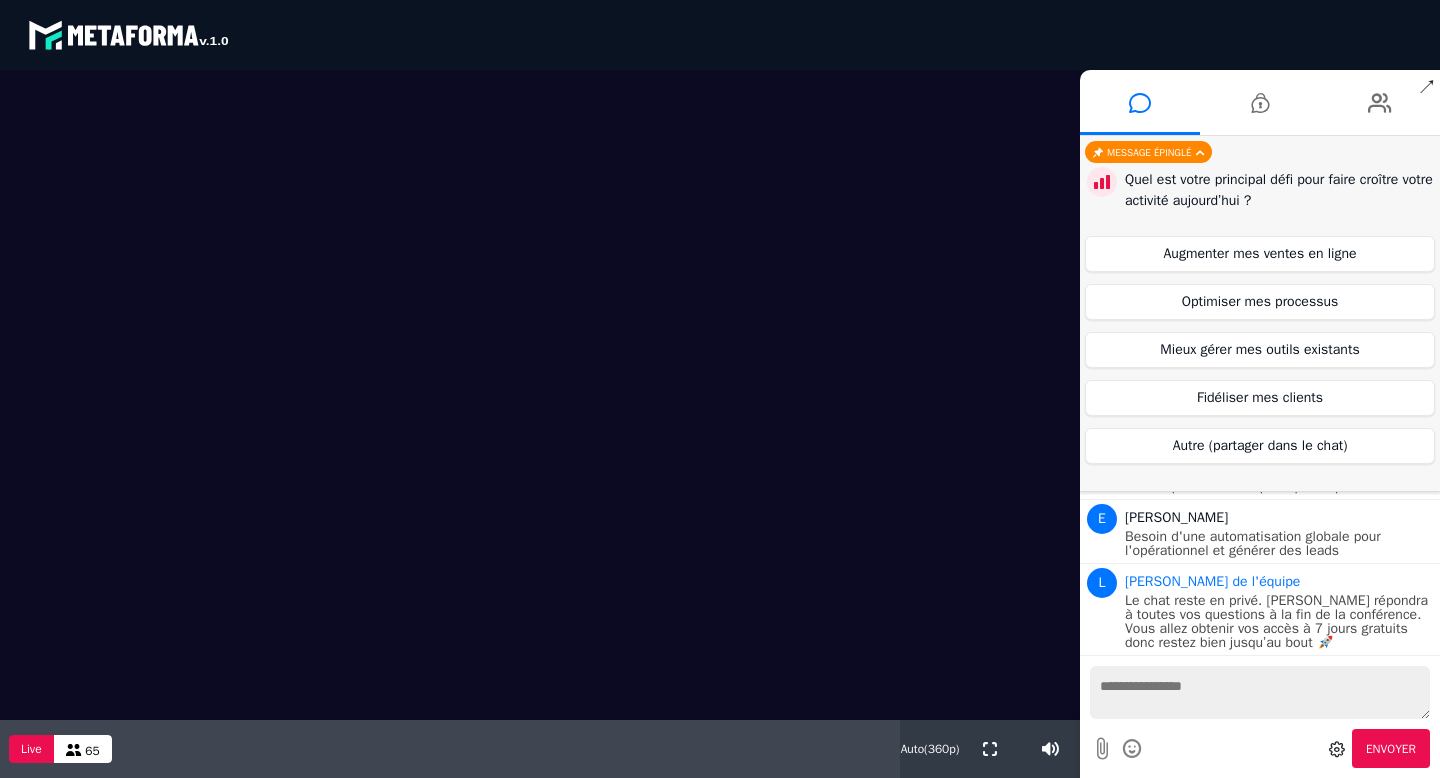 drag, startPoint x: 1228, startPoint y: 260, endPoint x: 1236, endPoint y: 282, distance: 23.409399 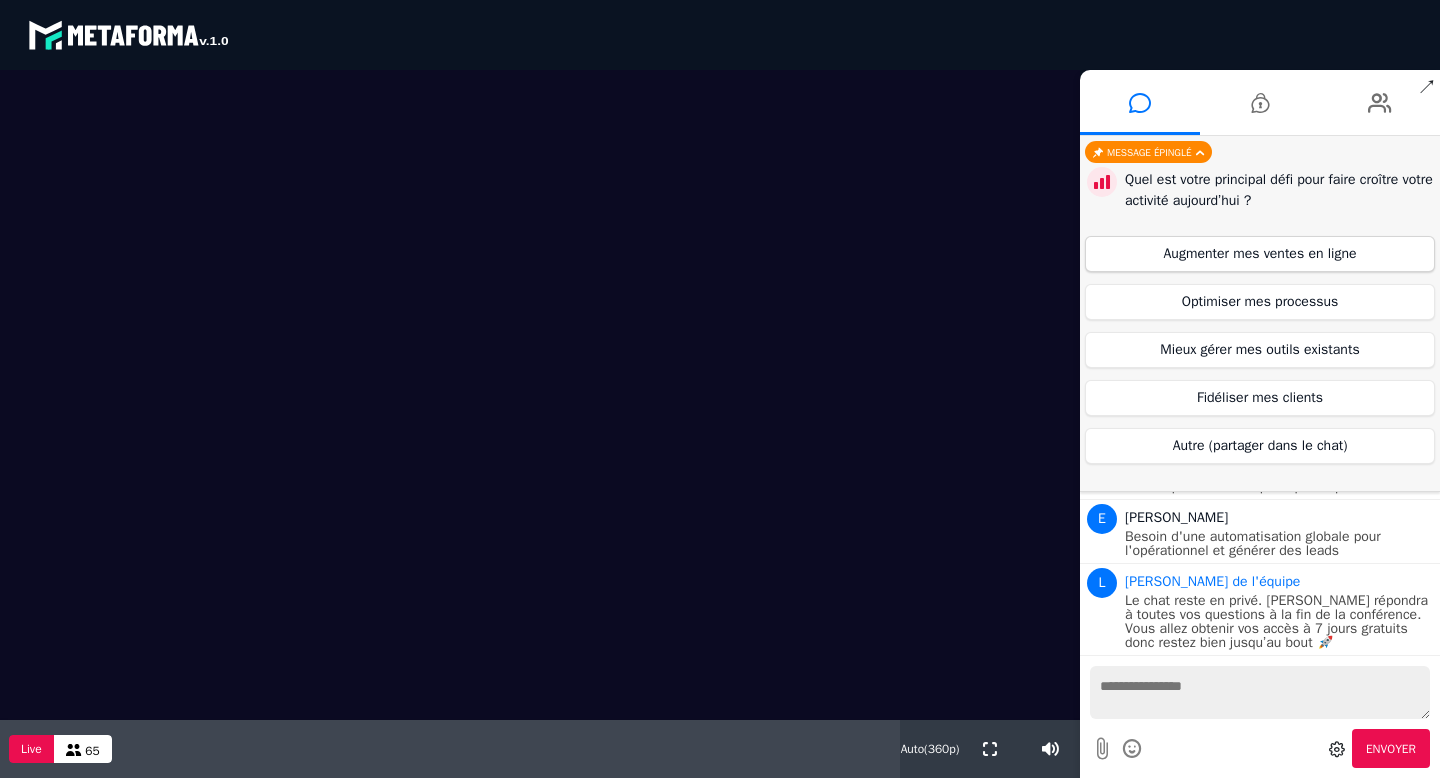 click on "Augmenter mes ventes en ligne" at bounding box center (1260, 254) 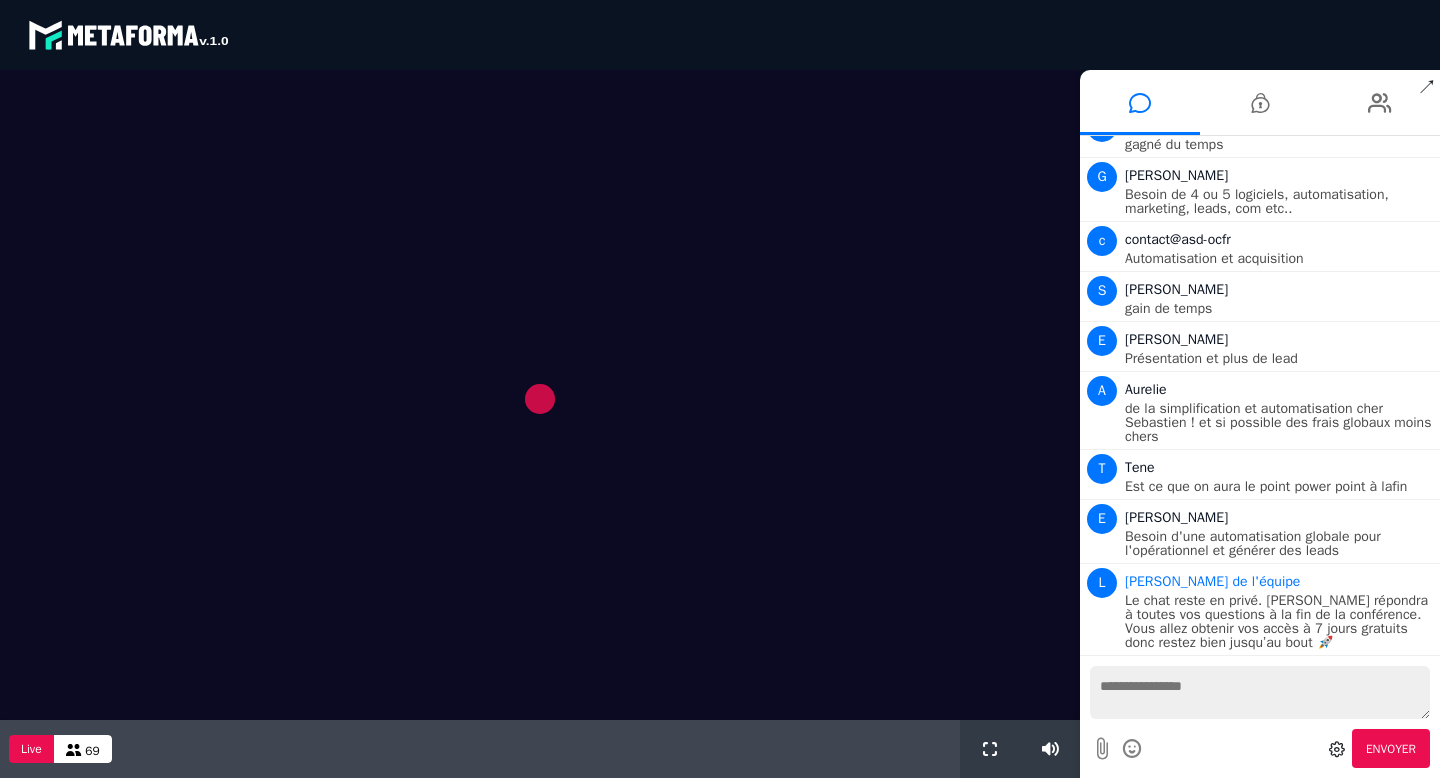 click at bounding box center (540, 395) 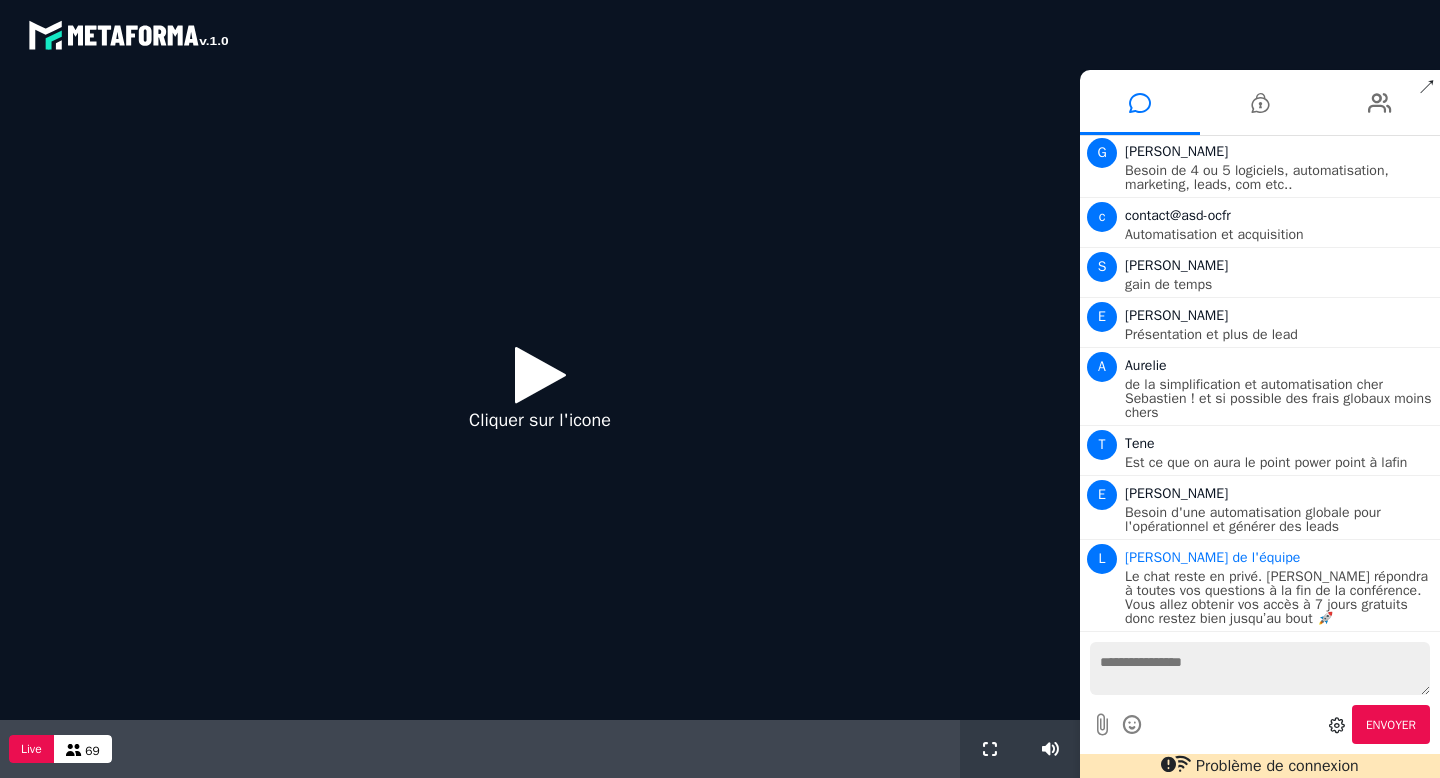 click at bounding box center (540, 374) 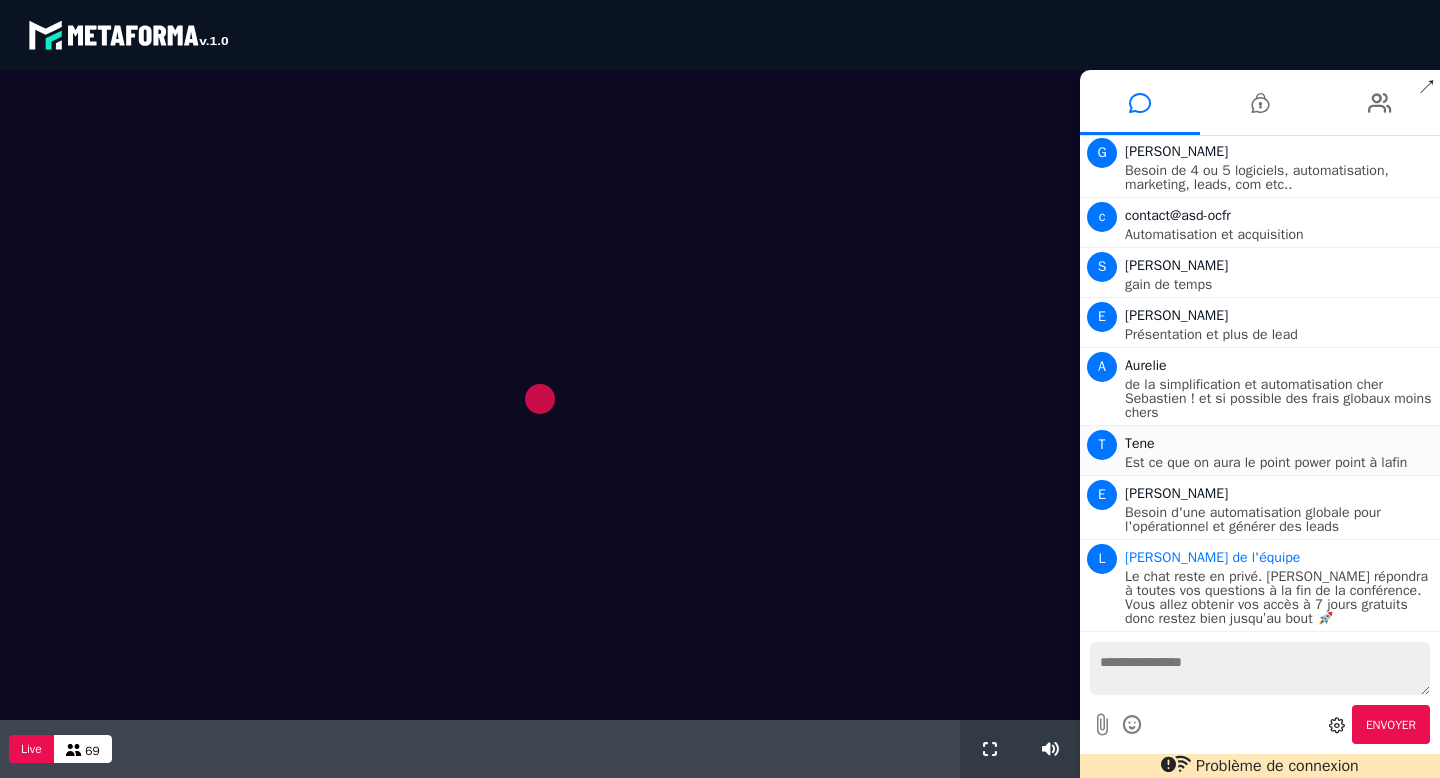 scroll, scrollTop: 3414, scrollLeft: 0, axis: vertical 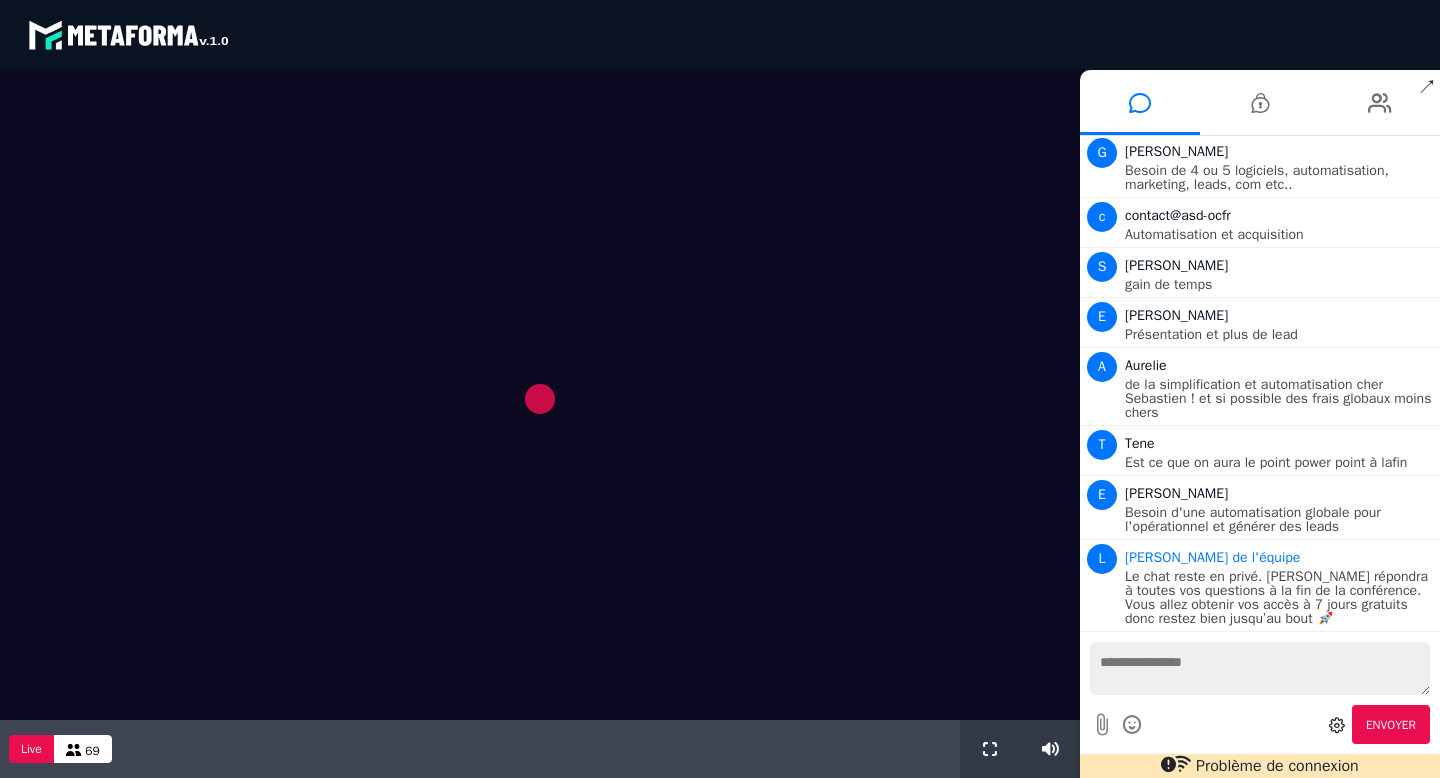 click at bounding box center (540, 395) 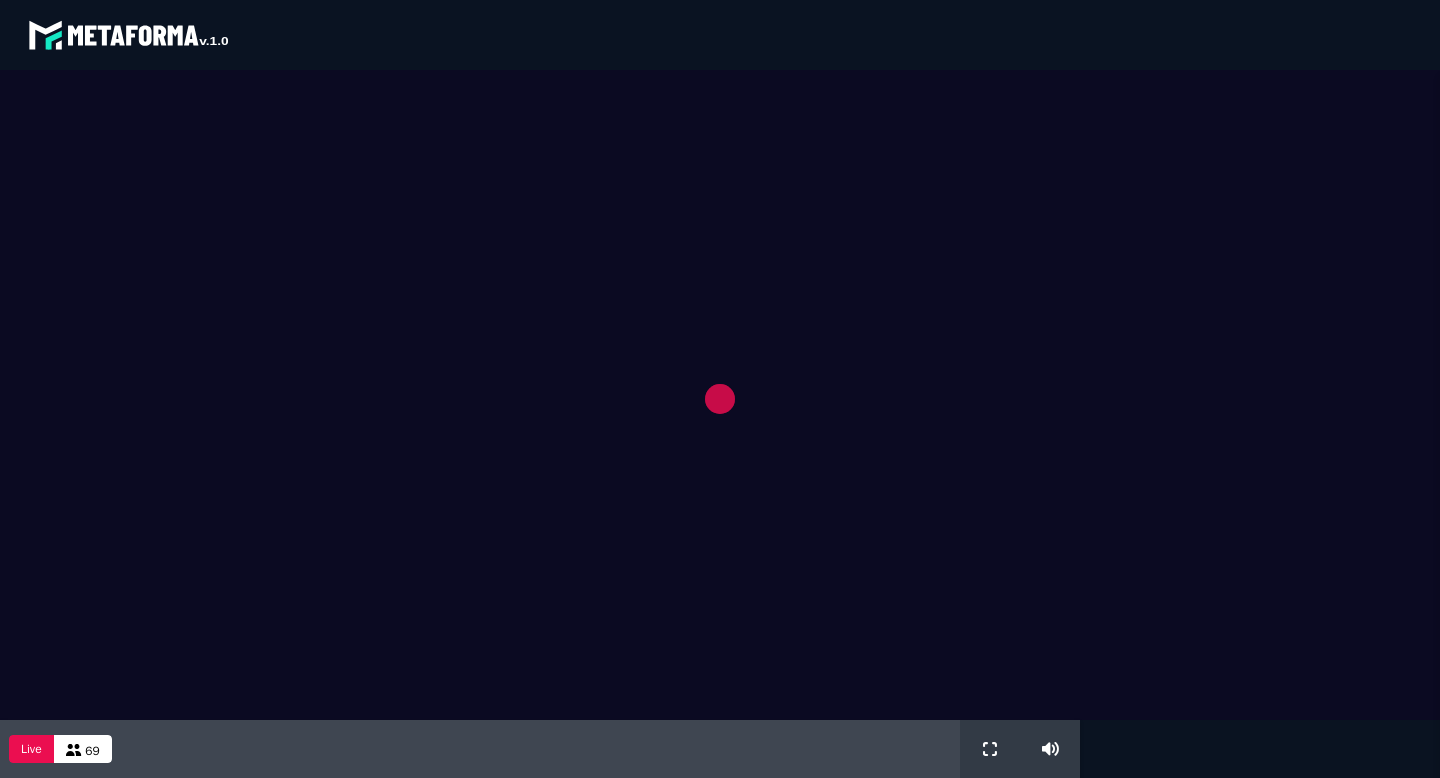 click at bounding box center (720, 395) 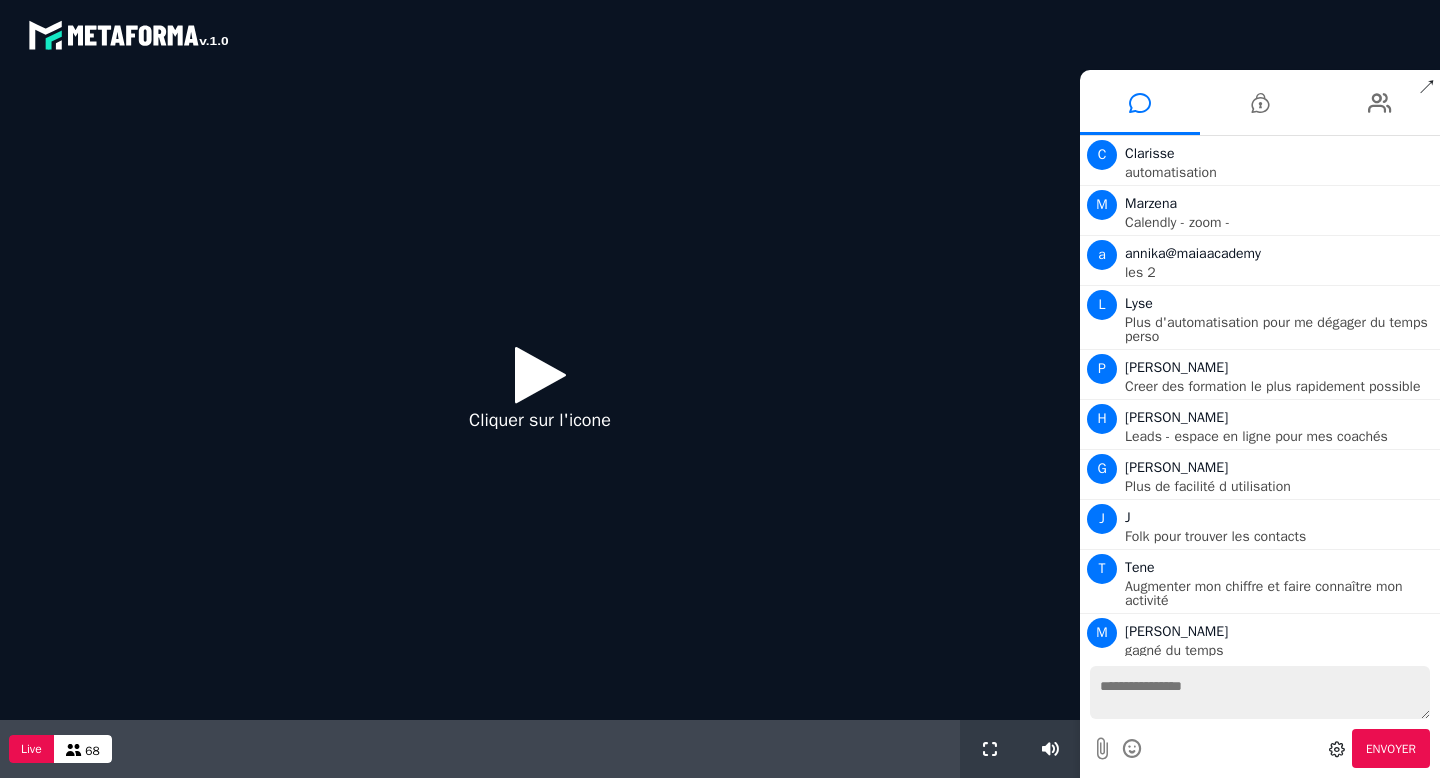 scroll, scrollTop: 0, scrollLeft: 0, axis: both 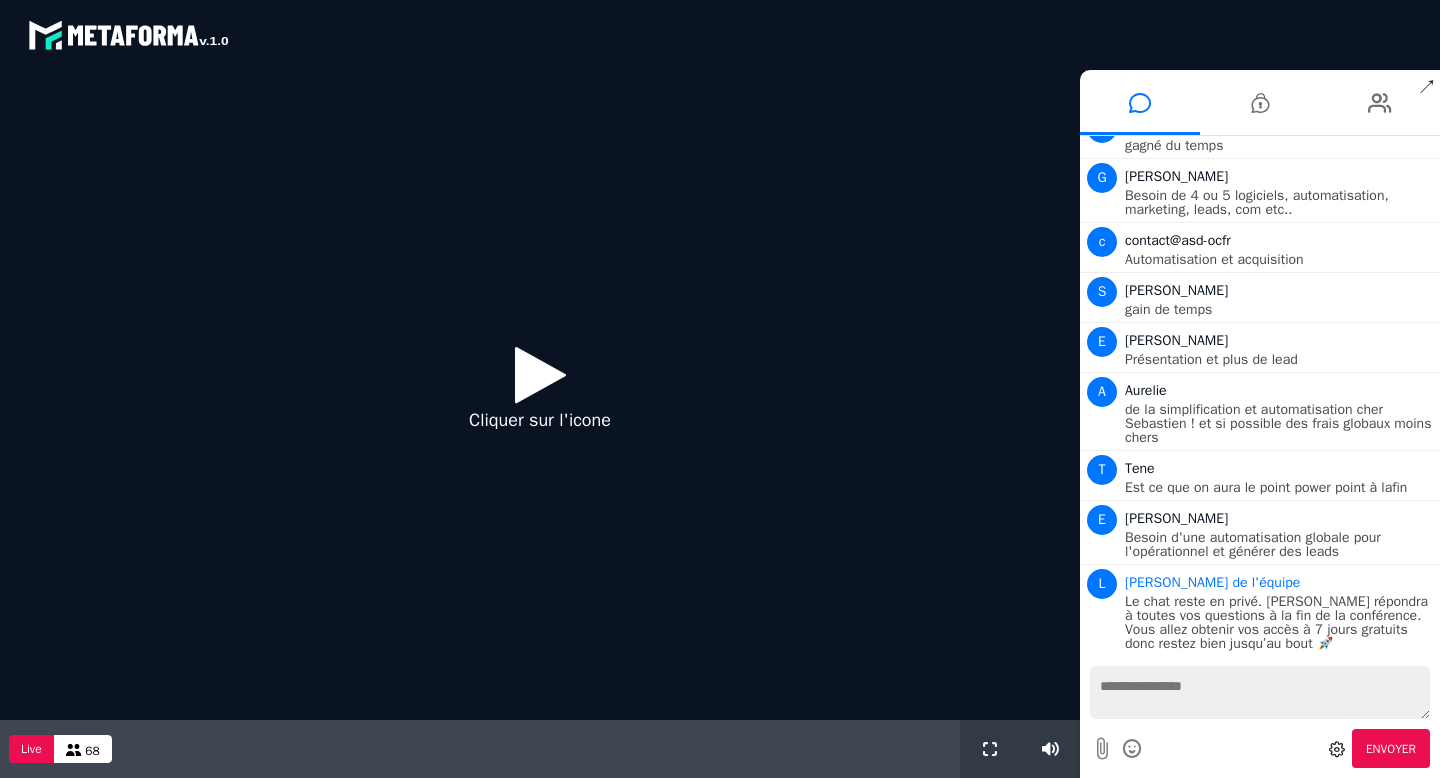 click at bounding box center [540, 374] 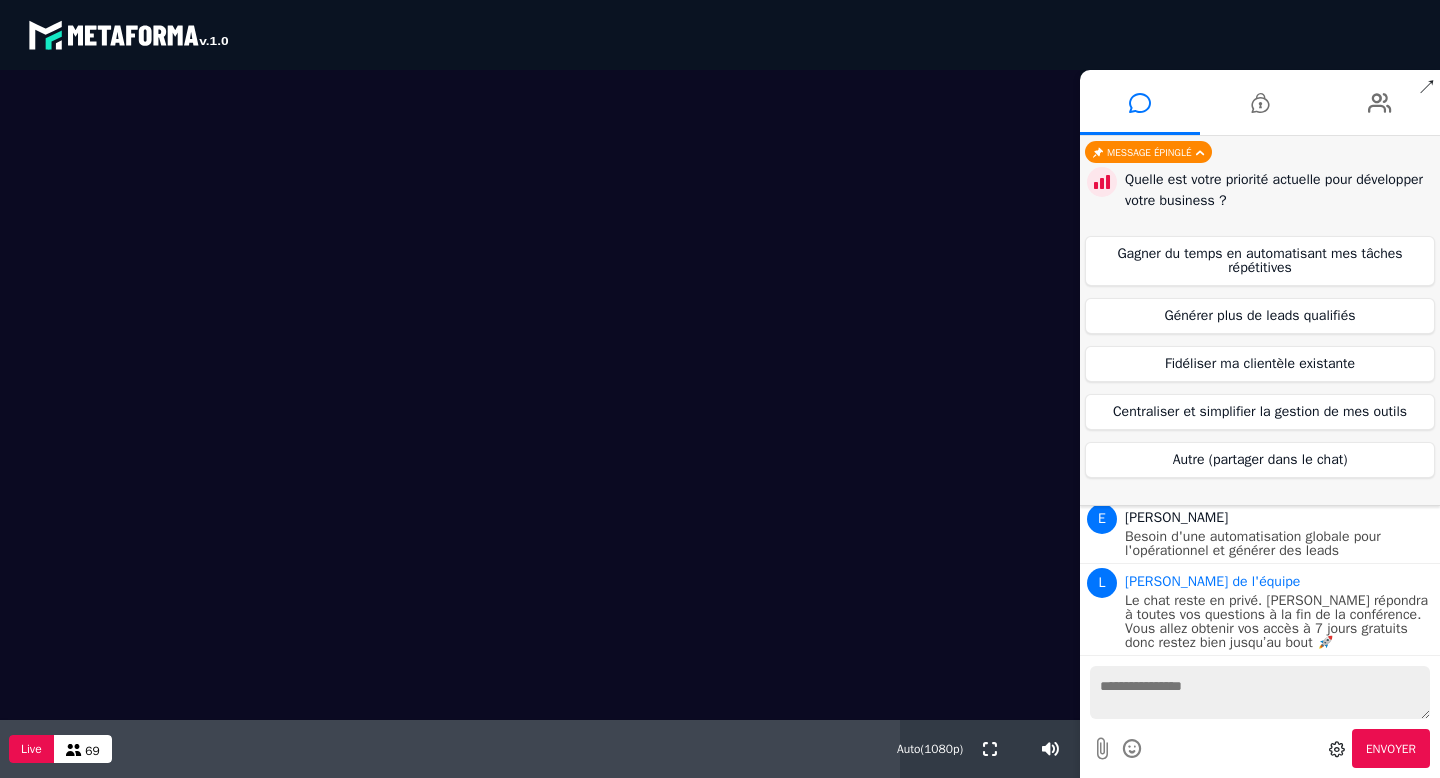 scroll, scrollTop: 520, scrollLeft: 0, axis: vertical 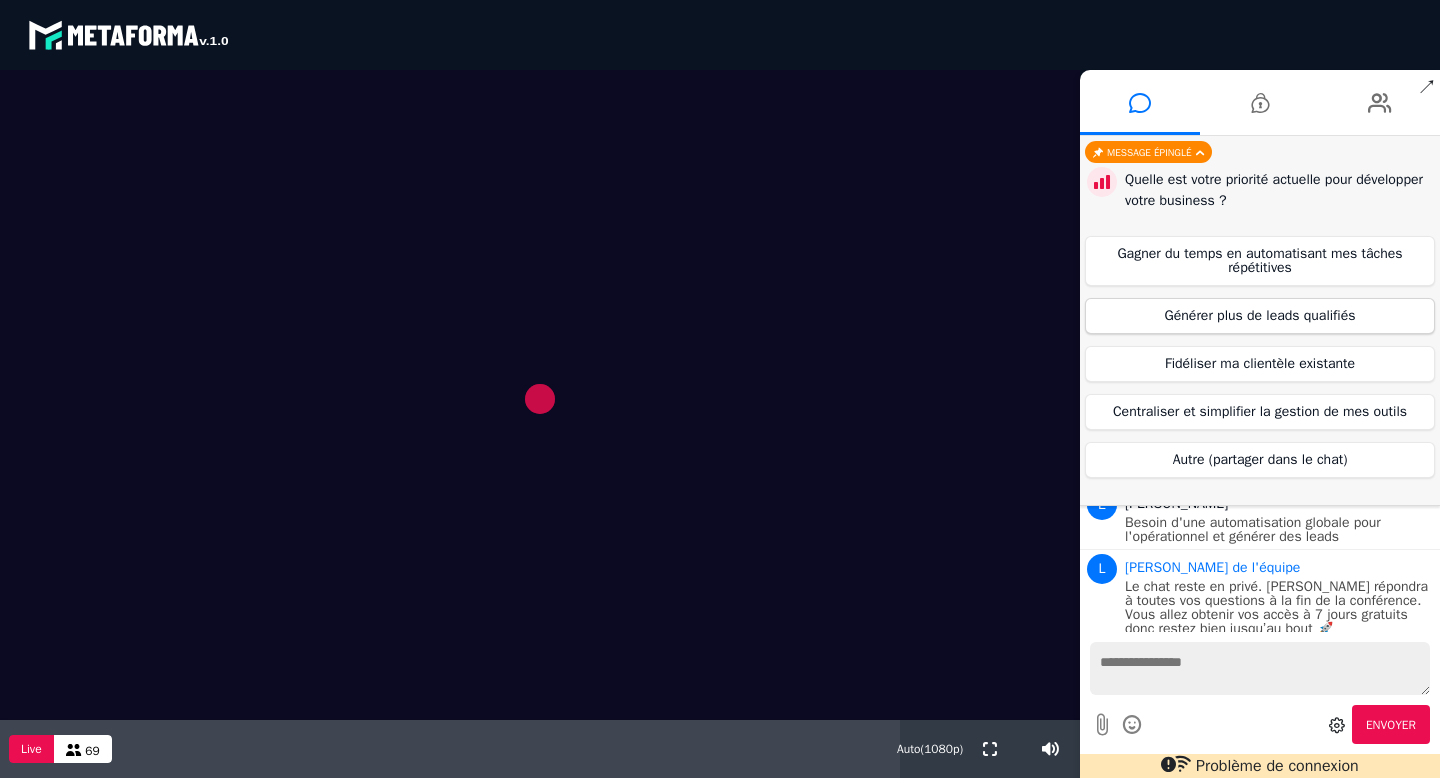 click on "Générer plus de leads qualifiés" at bounding box center (1260, 316) 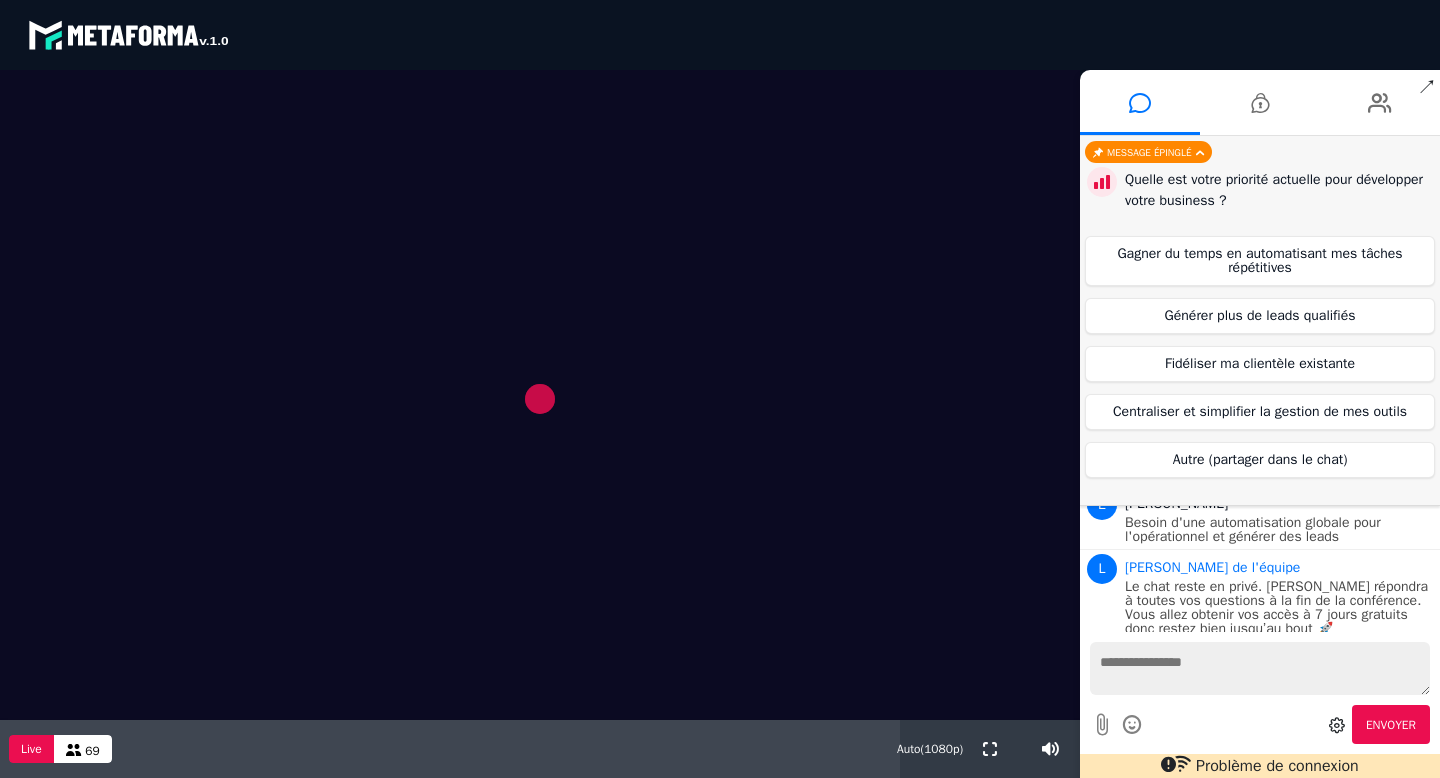 click at bounding box center [540, 395] 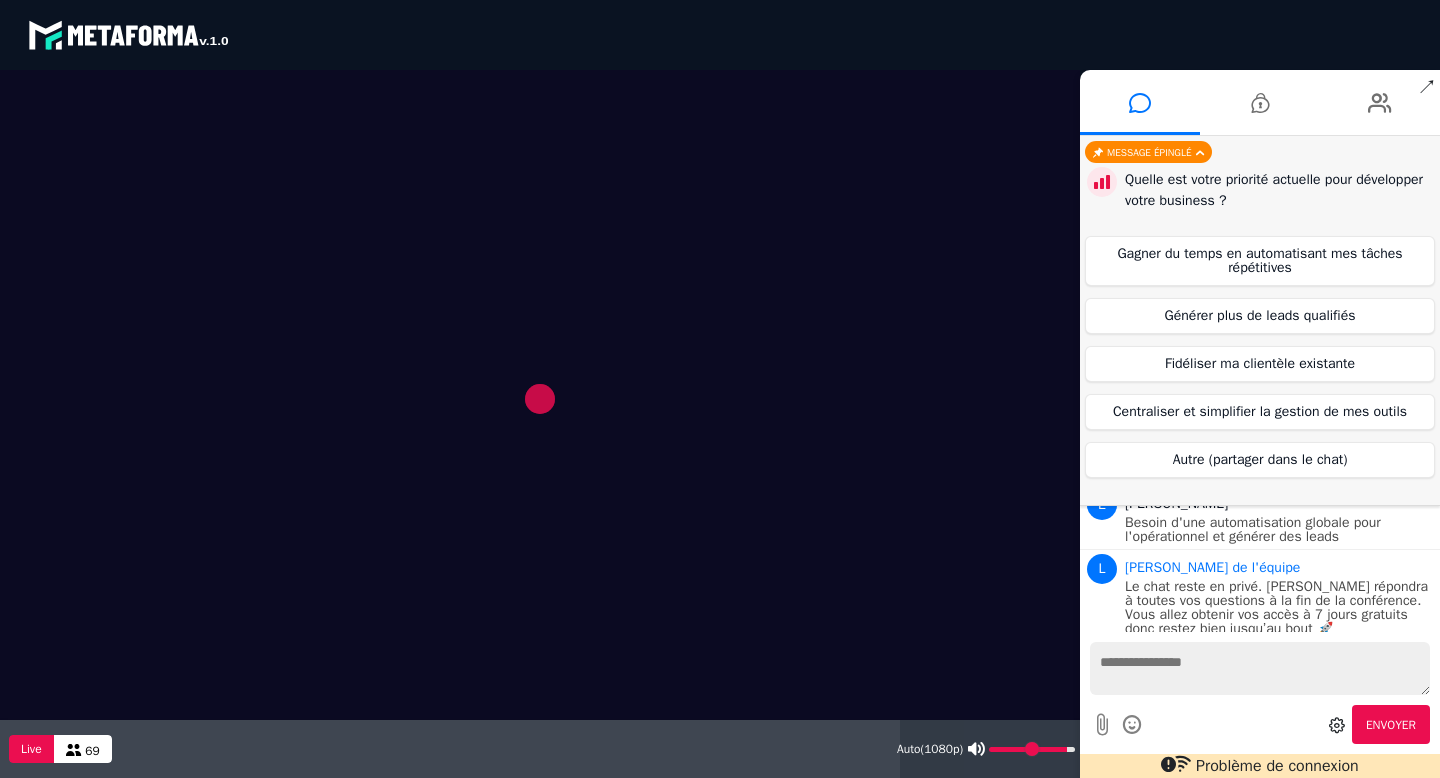 type on "**" 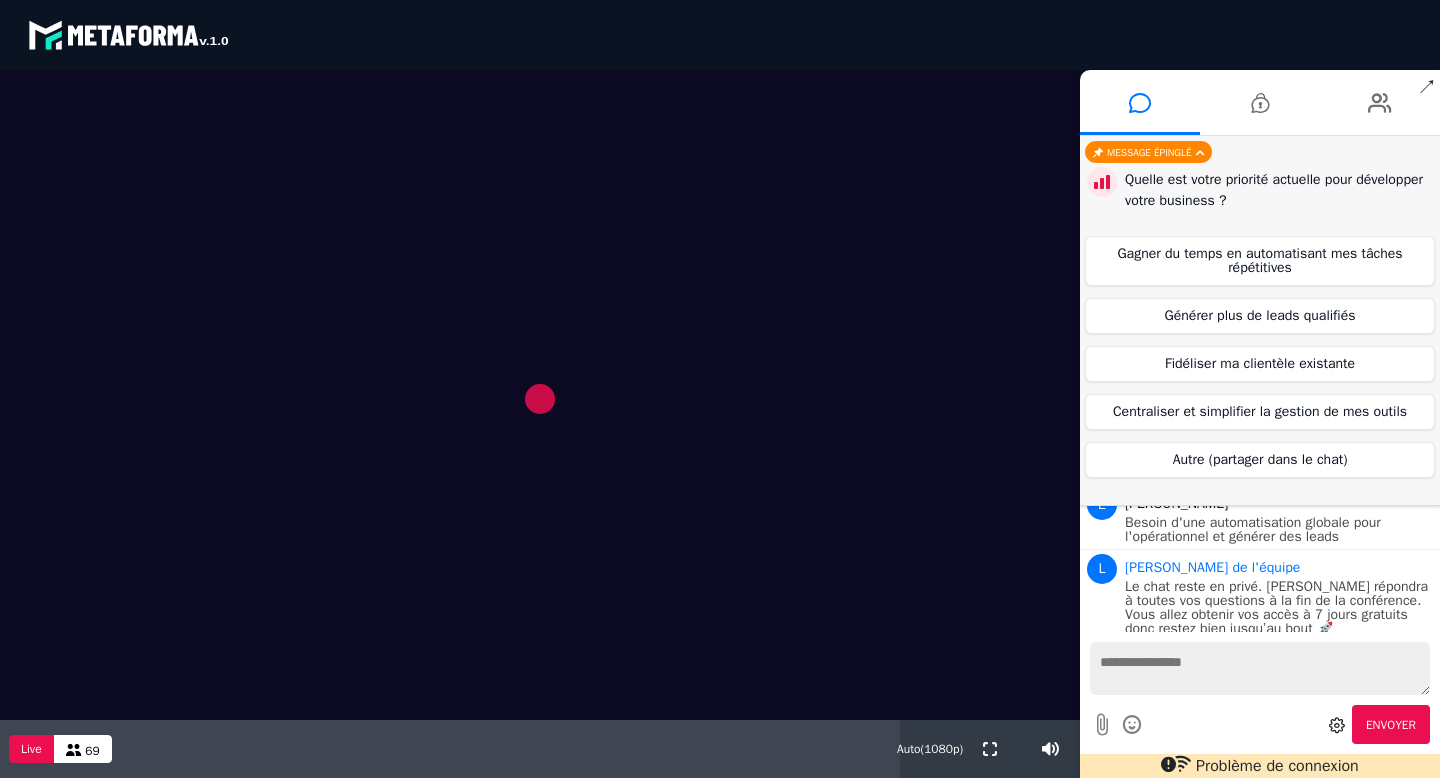 click on "Live   69" at bounding box center [450, 749] 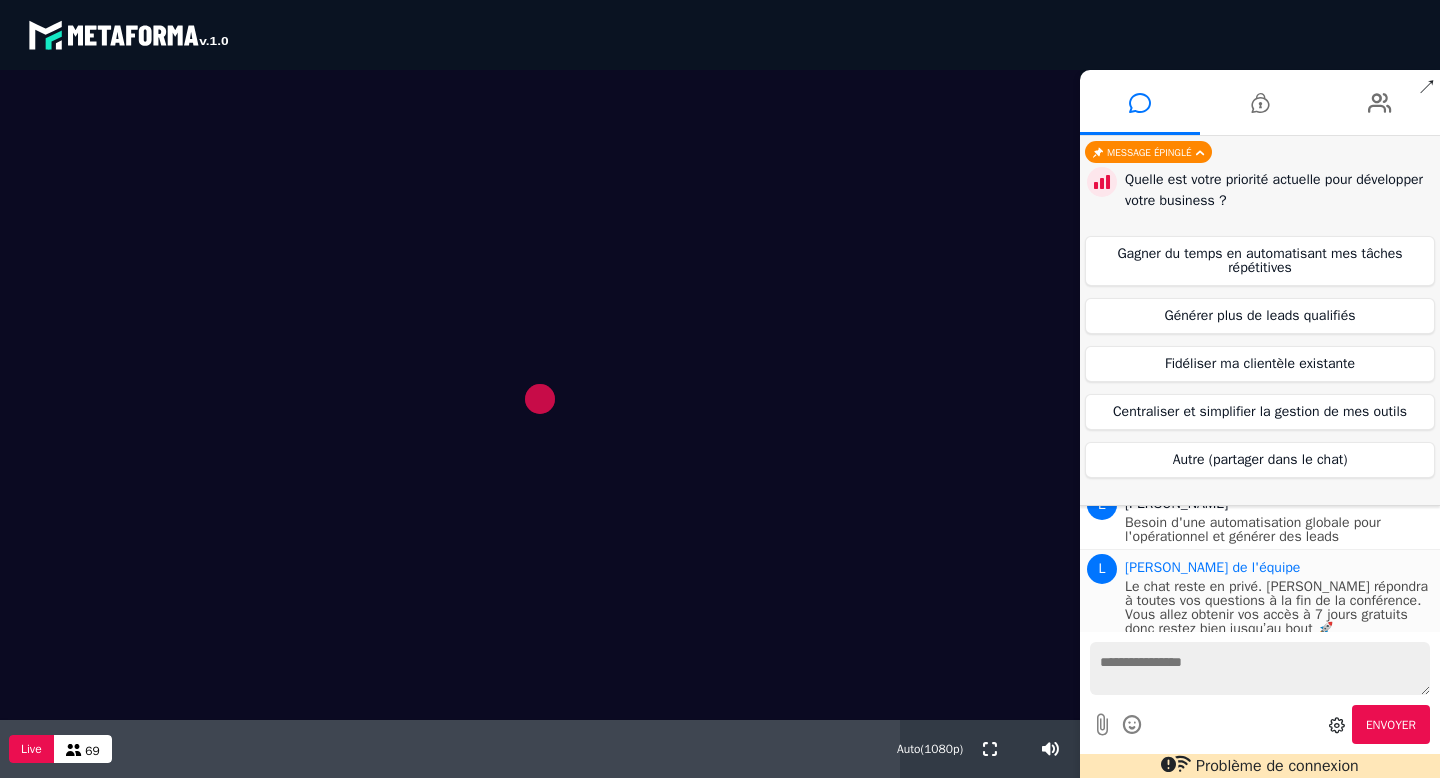 scroll, scrollTop: 544, scrollLeft: 0, axis: vertical 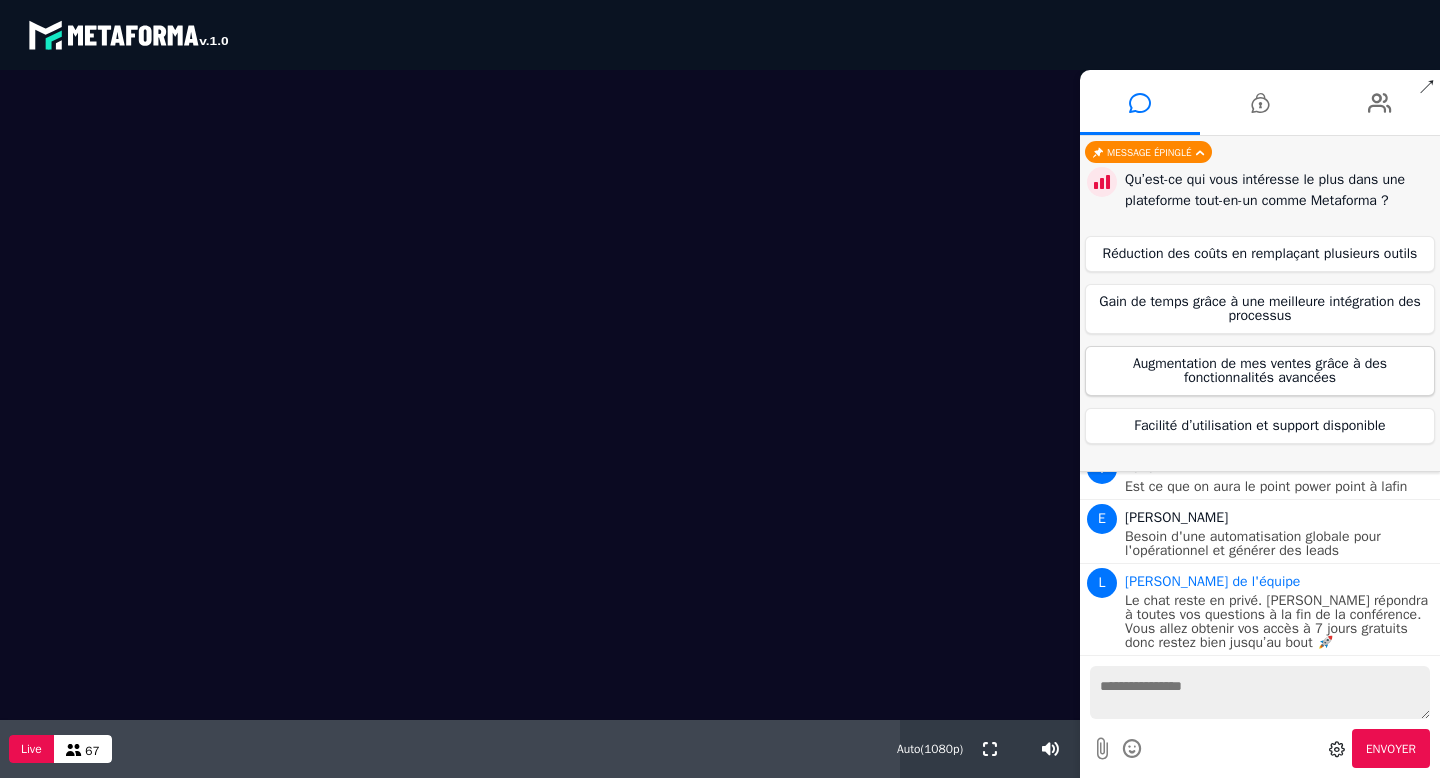 click on "Augmentation de mes ventes grâce à des fonctionnalités avancées" at bounding box center [1260, 371] 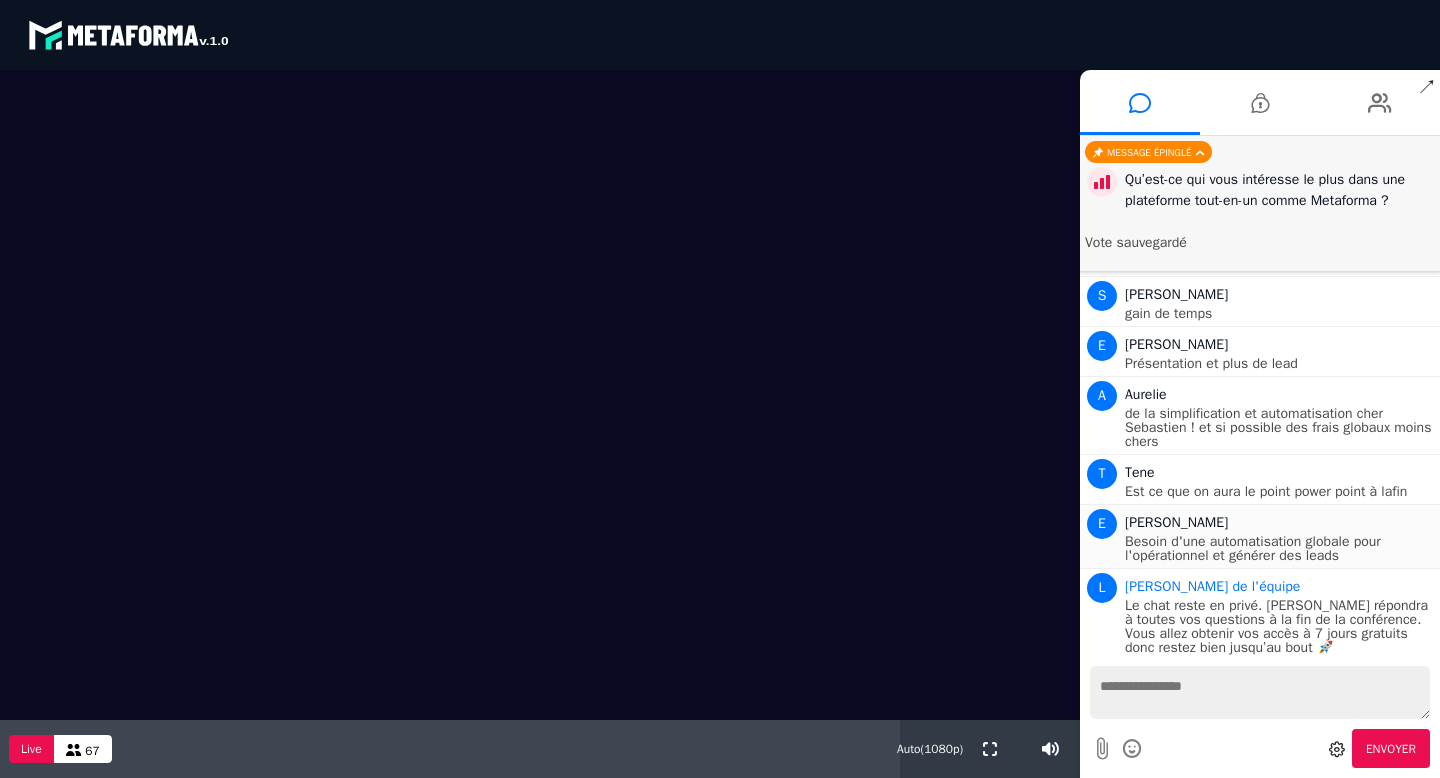 scroll, scrollTop: 520, scrollLeft: 0, axis: vertical 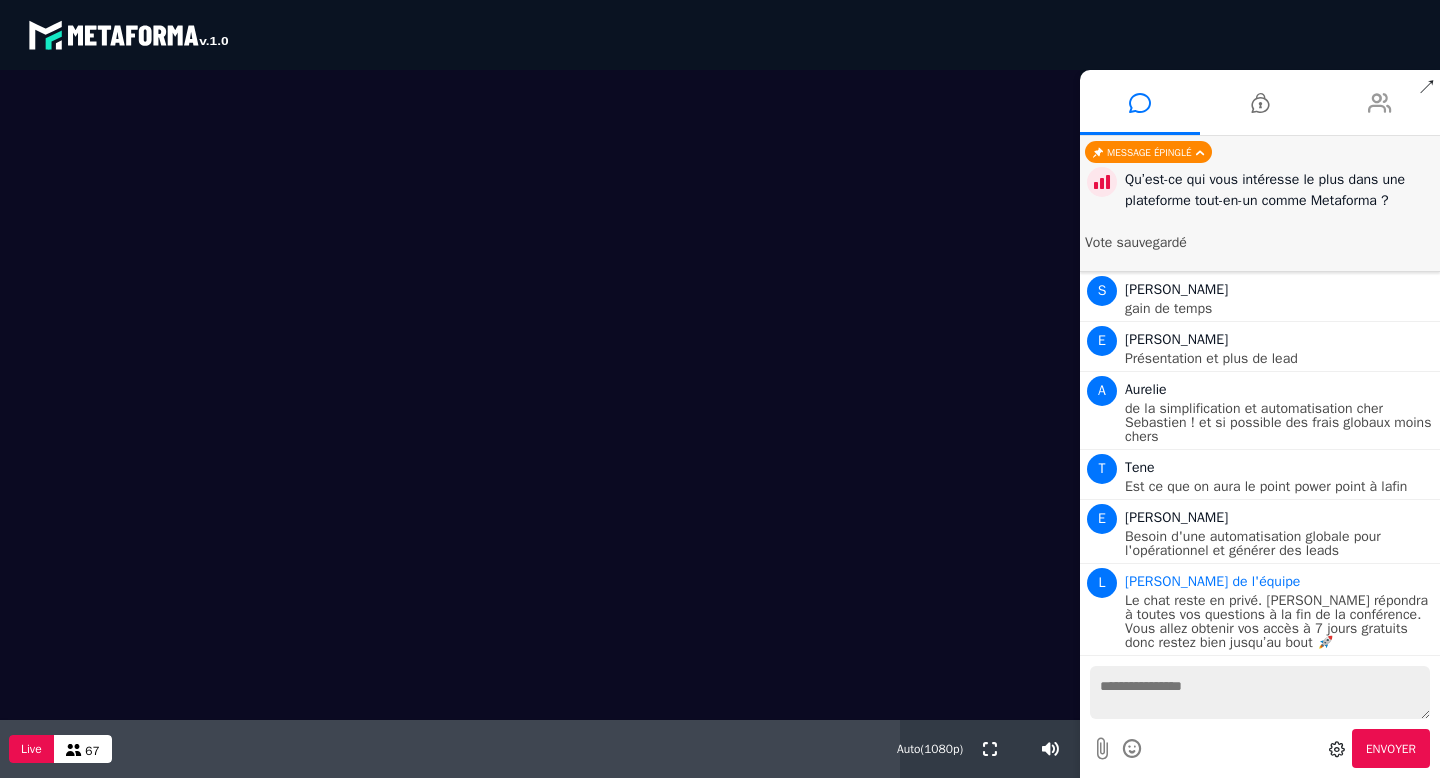 click at bounding box center (1380, 103) 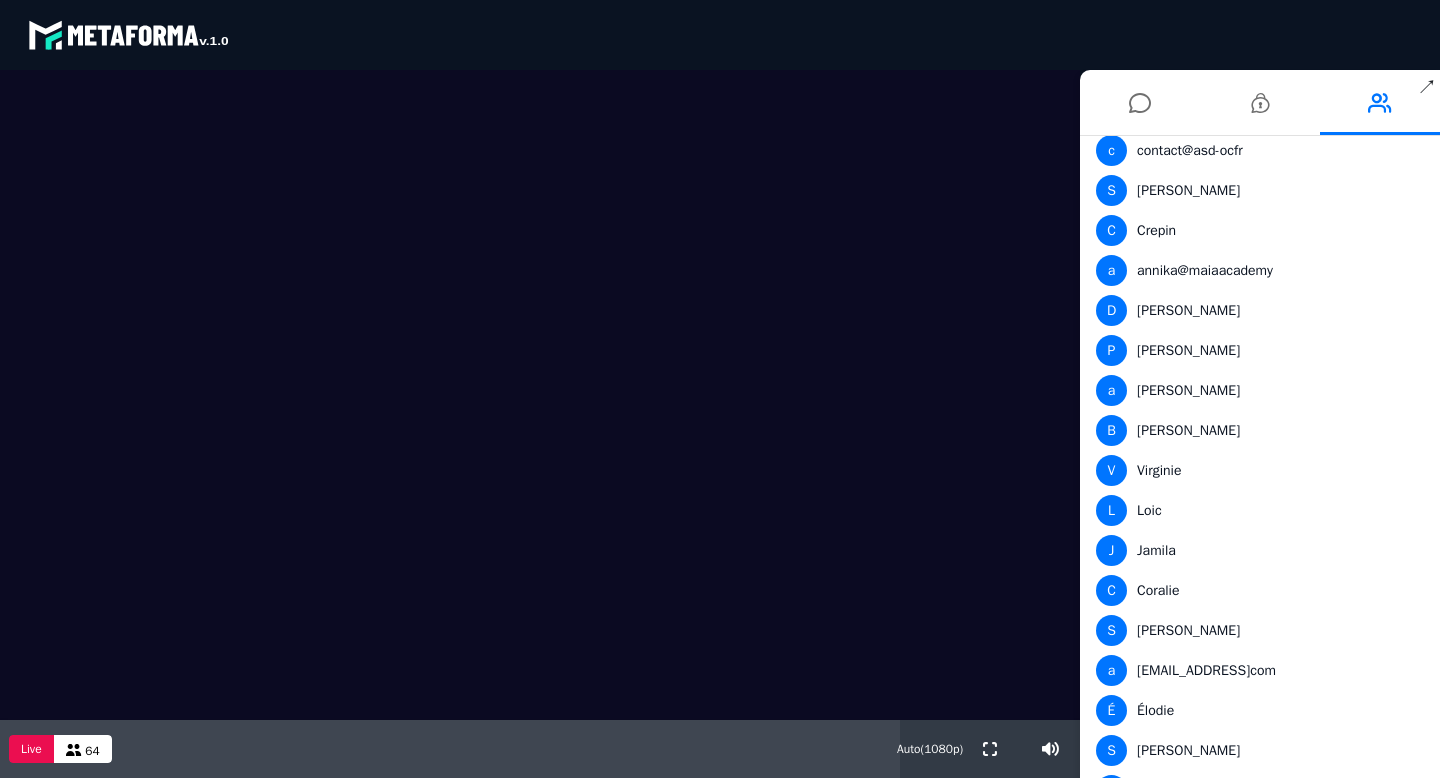 scroll, scrollTop: 619, scrollLeft: 0, axis: vertical 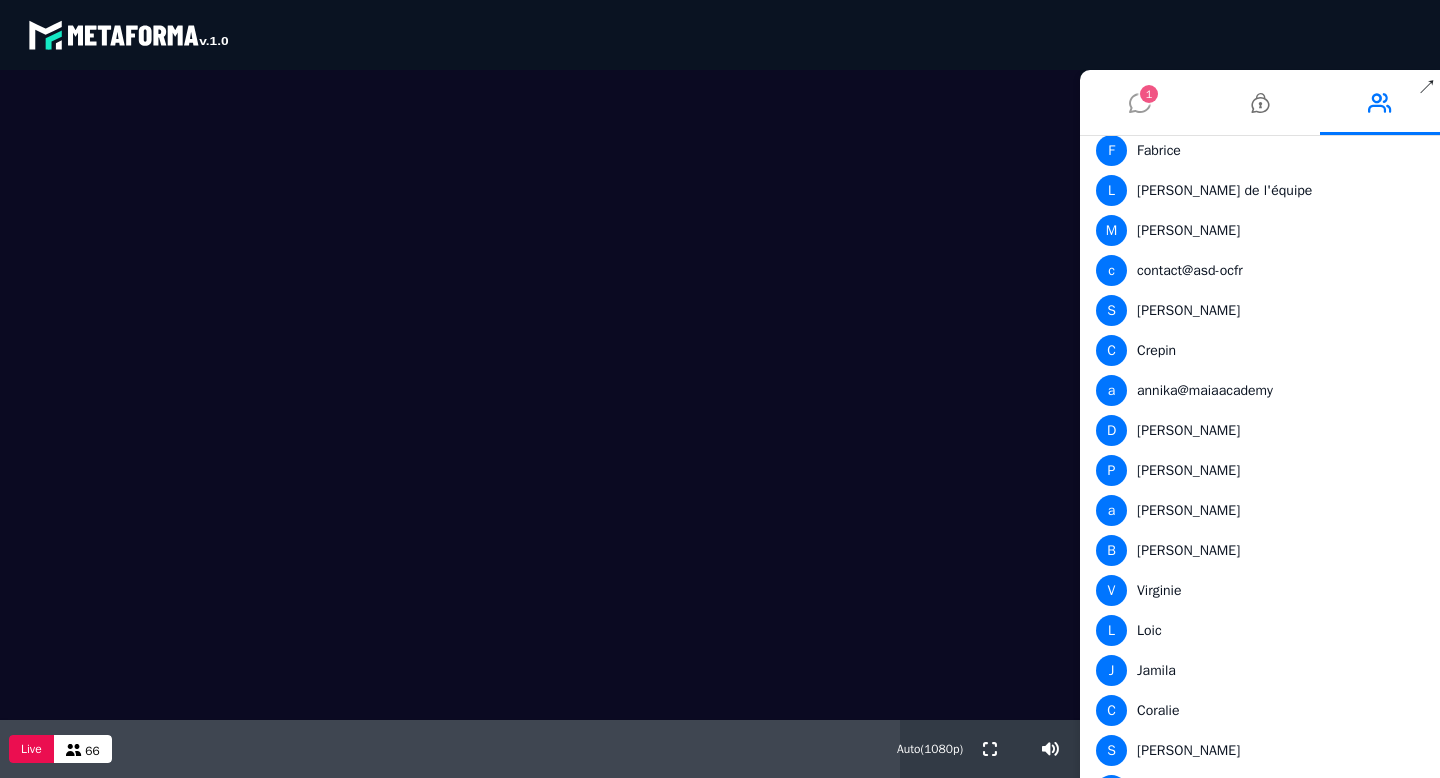 click on "1" at bounding box center [1149, 94] 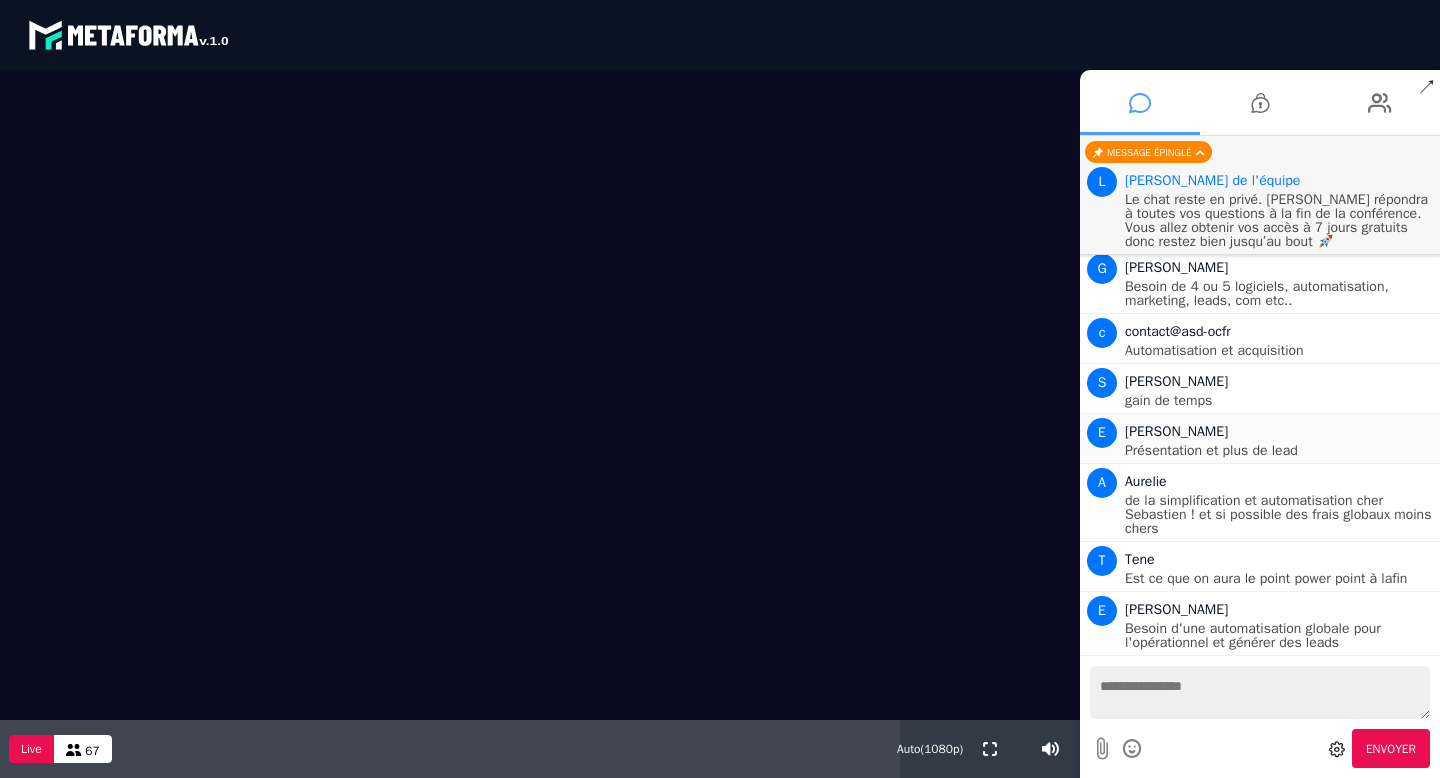 scroll, scrollTop: 428, scrollLeft: 0, axis: vertical 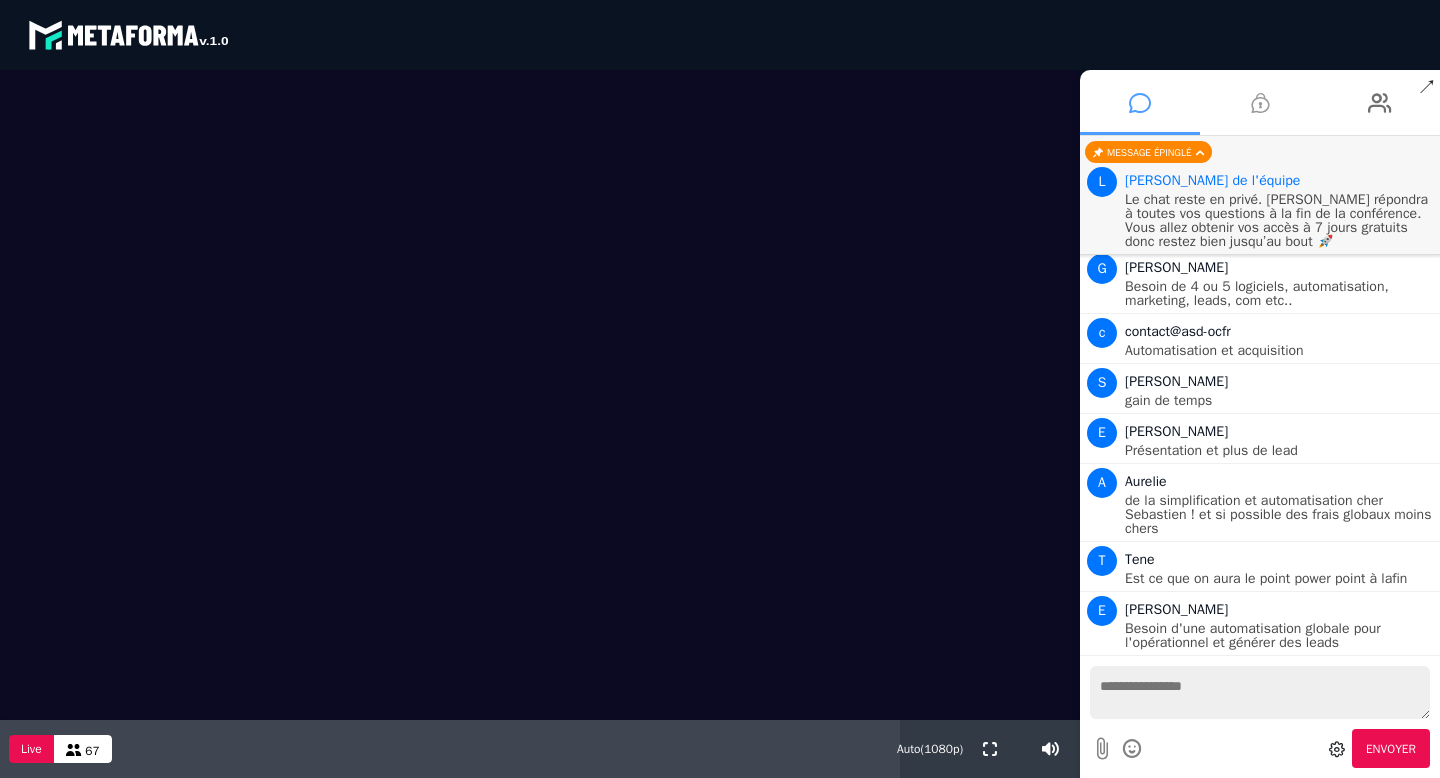 click at bounding box center (1260, 103) 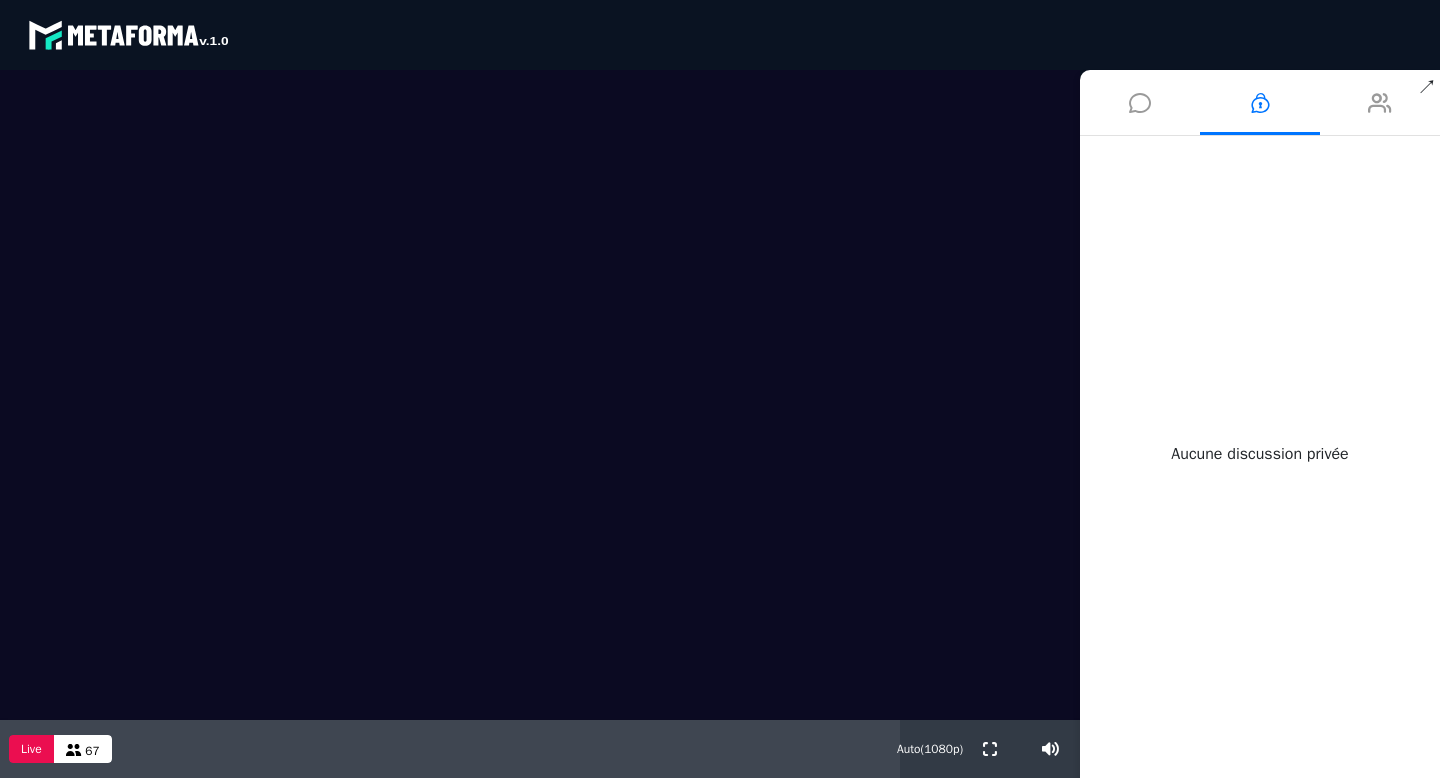 click at bounding box center (1380, 103) 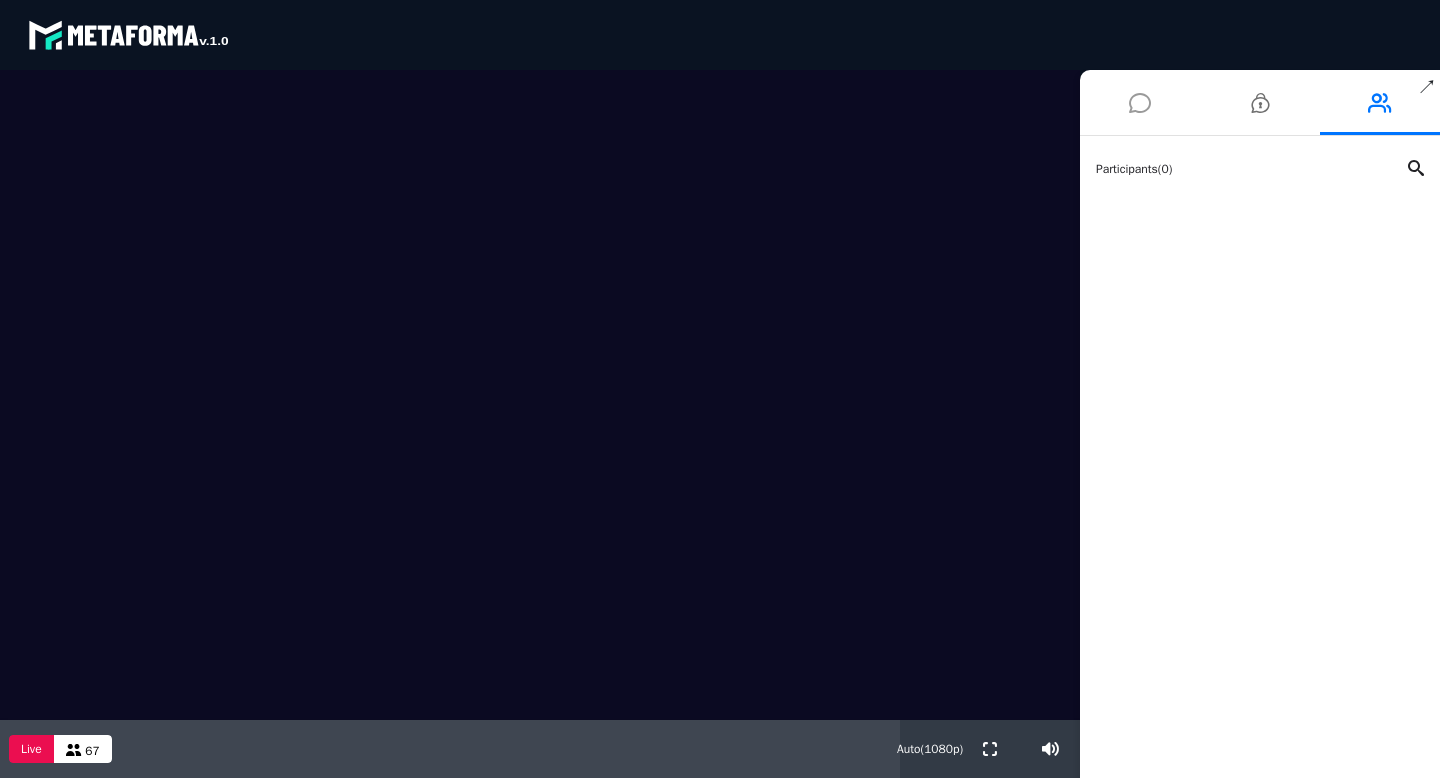 click at bounding box center (1140, 103) 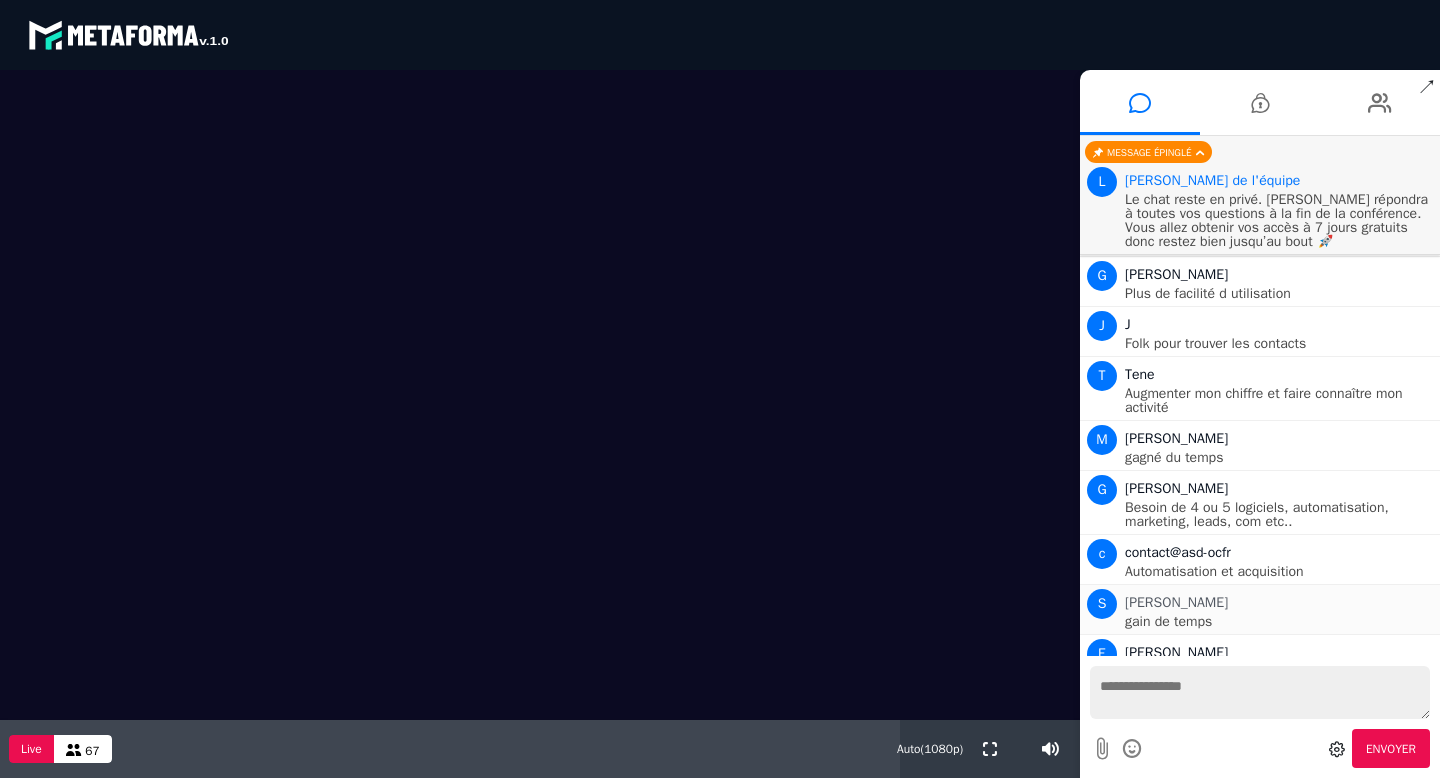 scroll, scrollTop: 428, scrollLeft: 0, axis: vertical 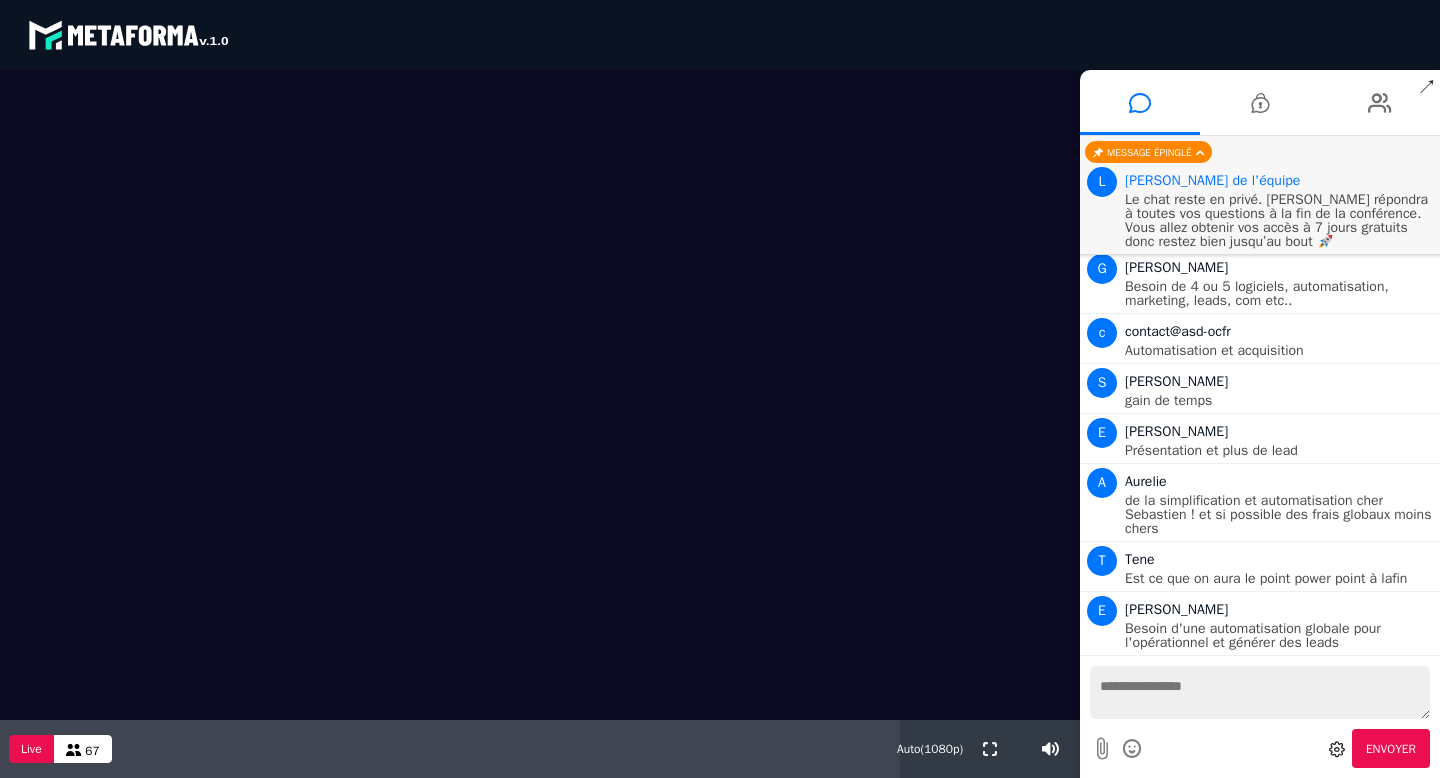 click at bounding box center (1260, 692) 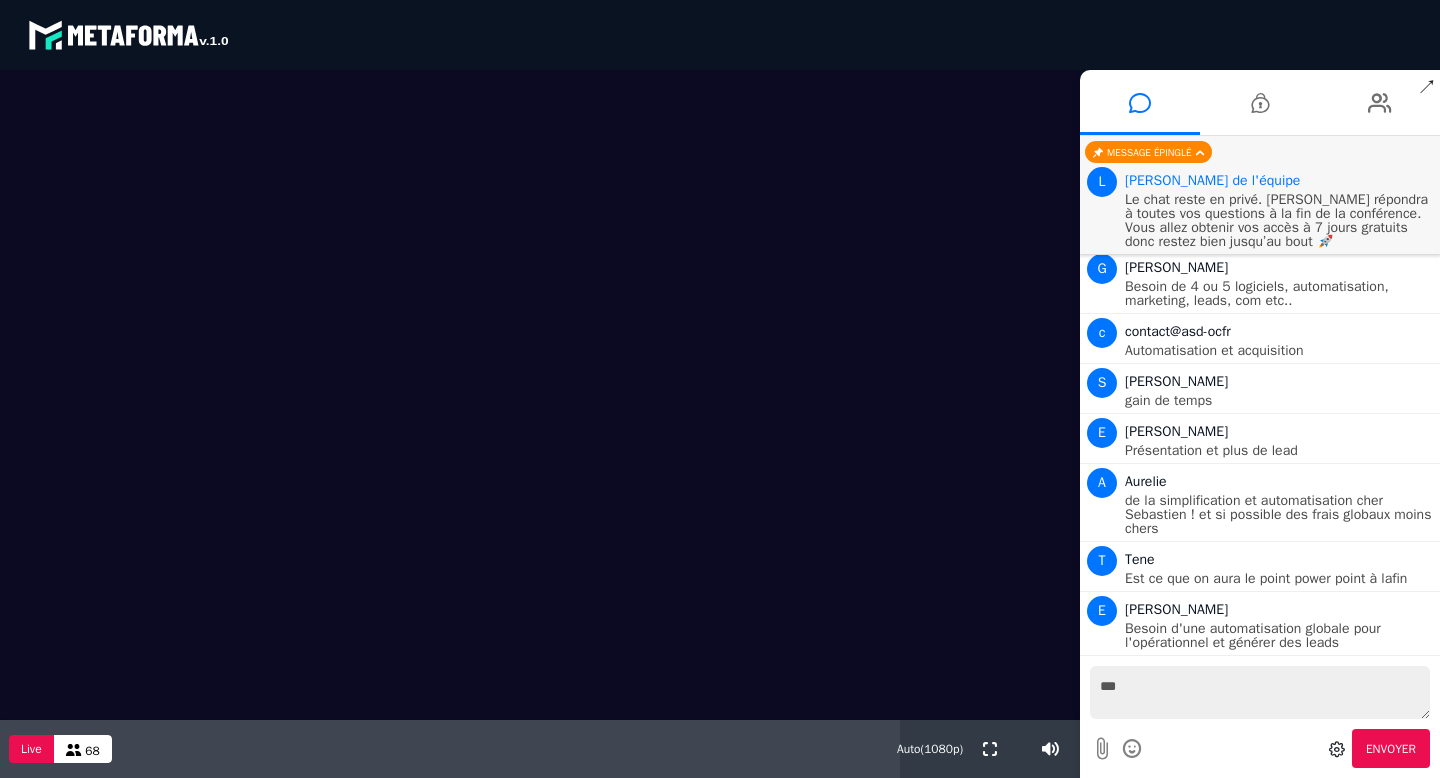 type on "***" 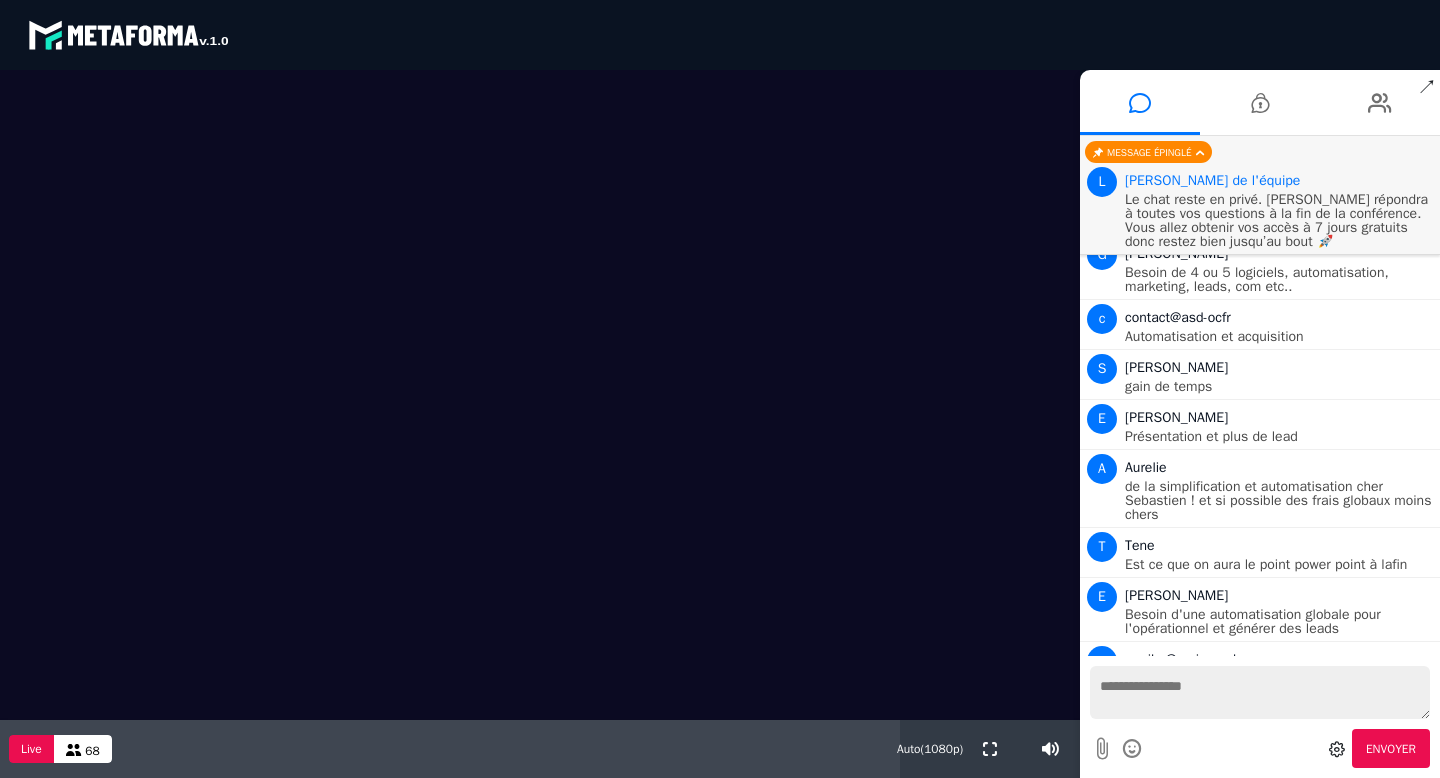 scroll, scrollTop: 477, scrollLeft: 0, axis: vertical 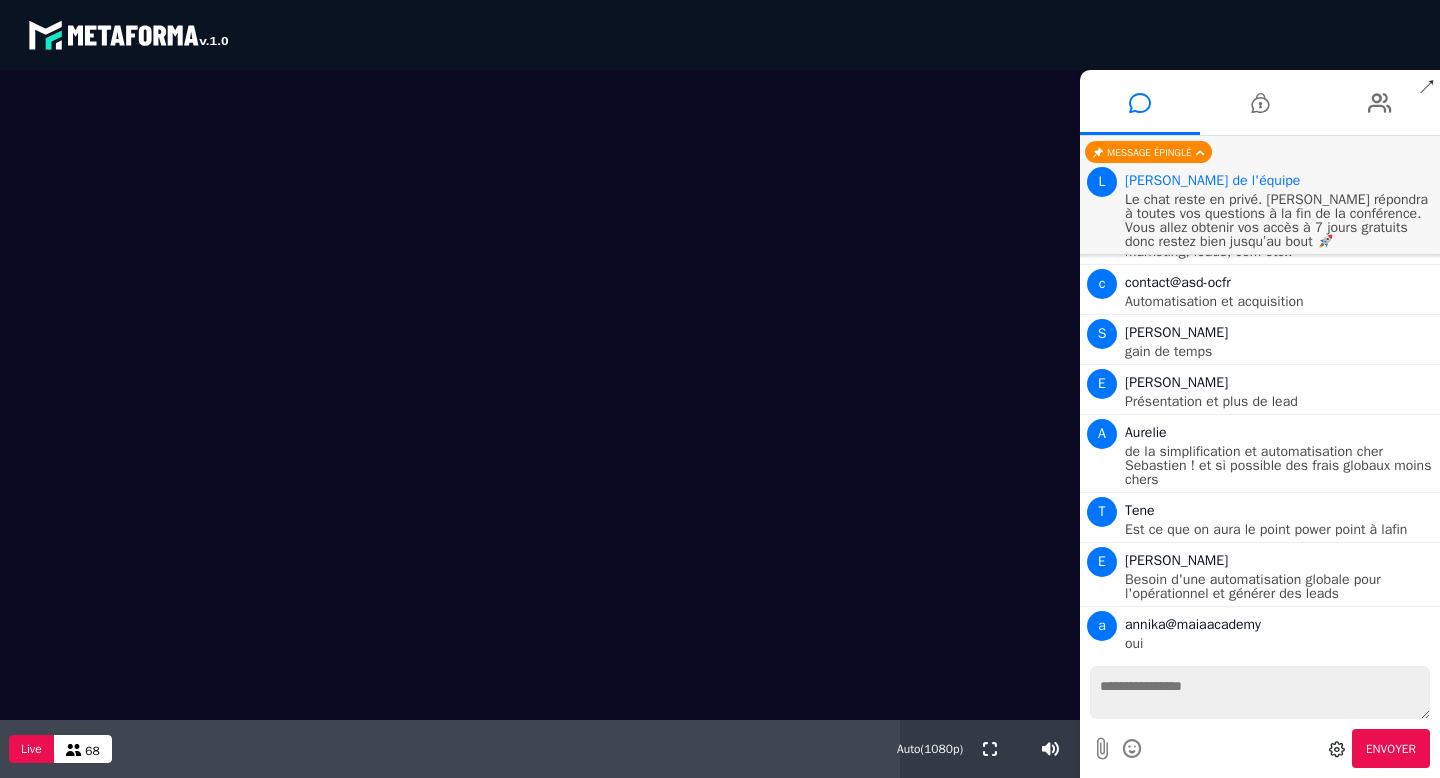 click on "blastream met_channel-b75402aa3198a961a33137d6ed46a688 fr en fr es" at bounding box center [720, 35] 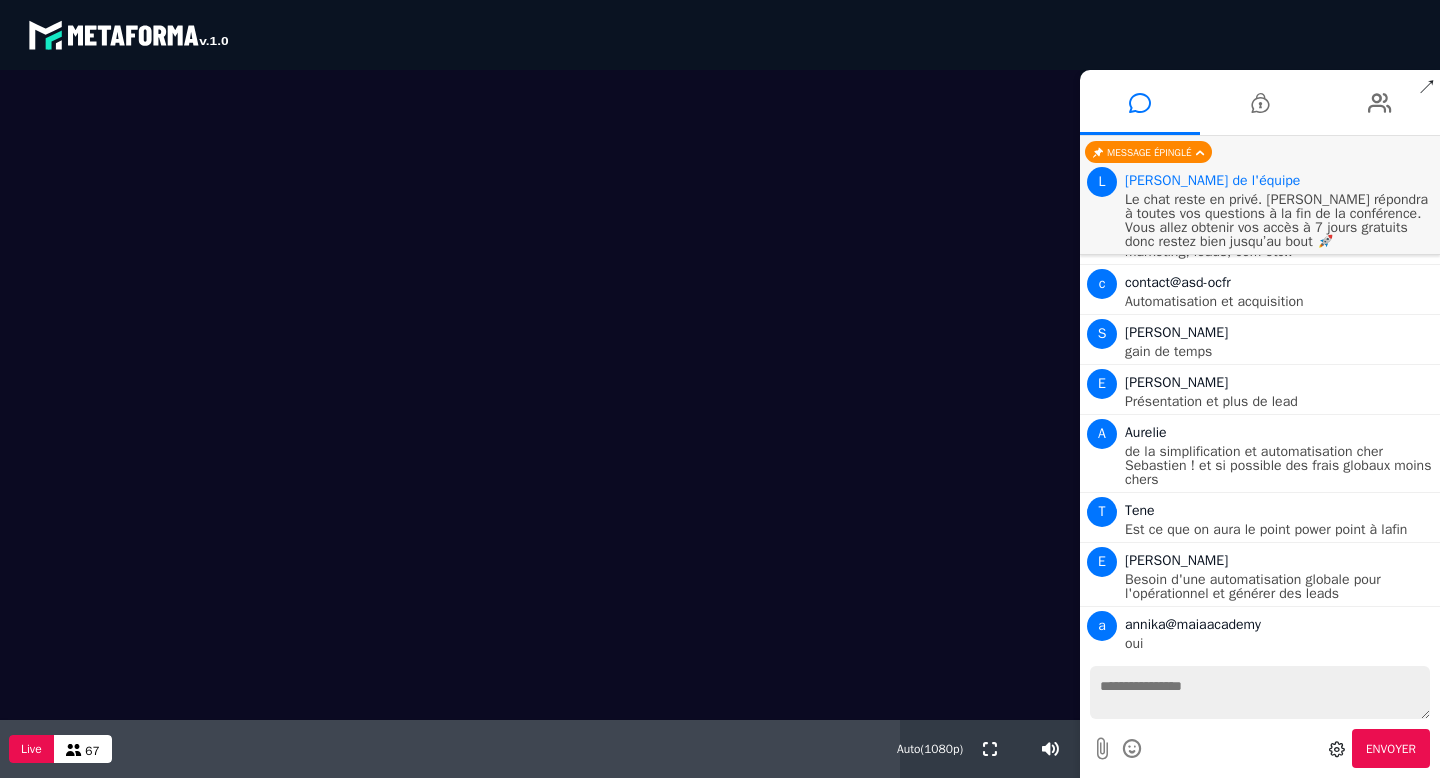 click on "blastream met_channel-b75402aa3198a961a33137d6ed46a688 fr en fr es" at bounding box center [720, 35] 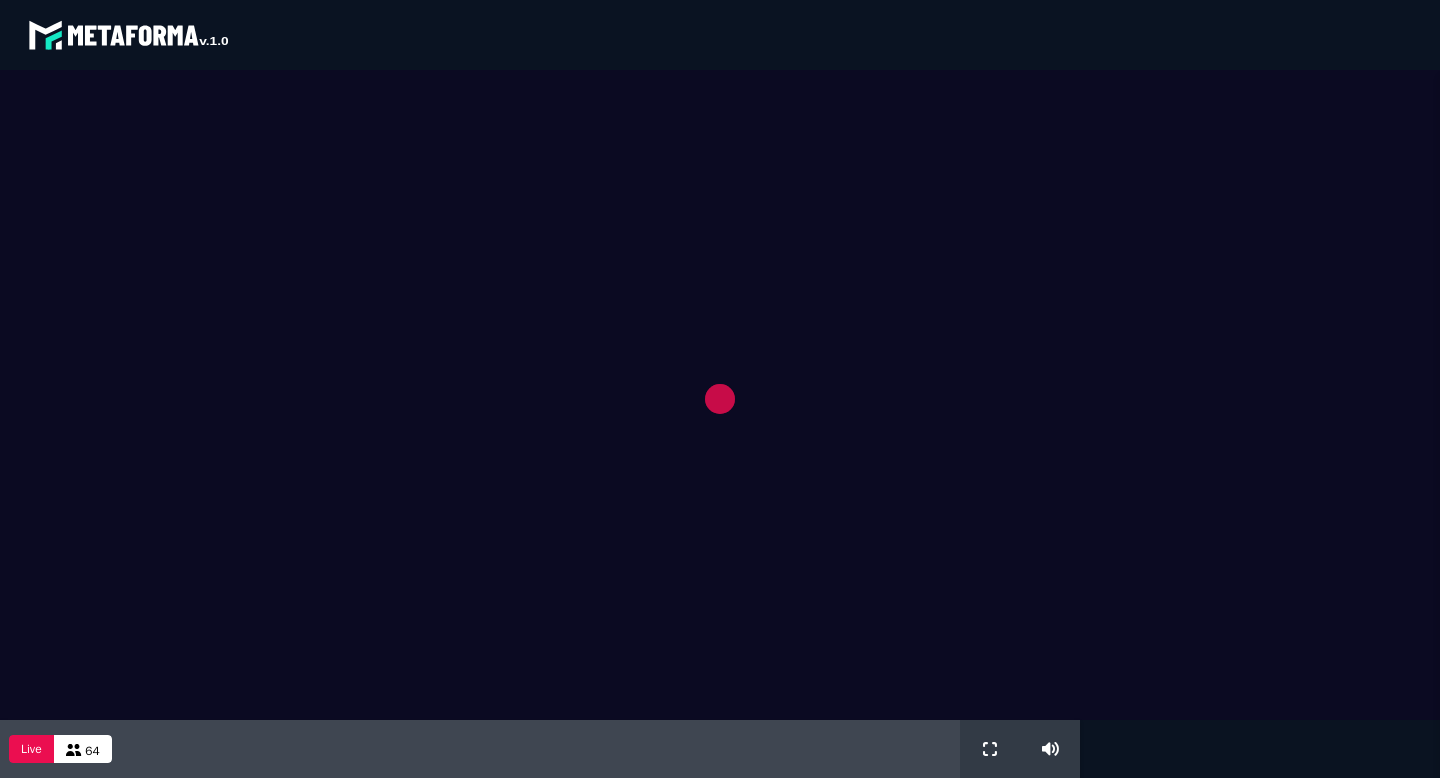 click at bounding box center (720, 395) 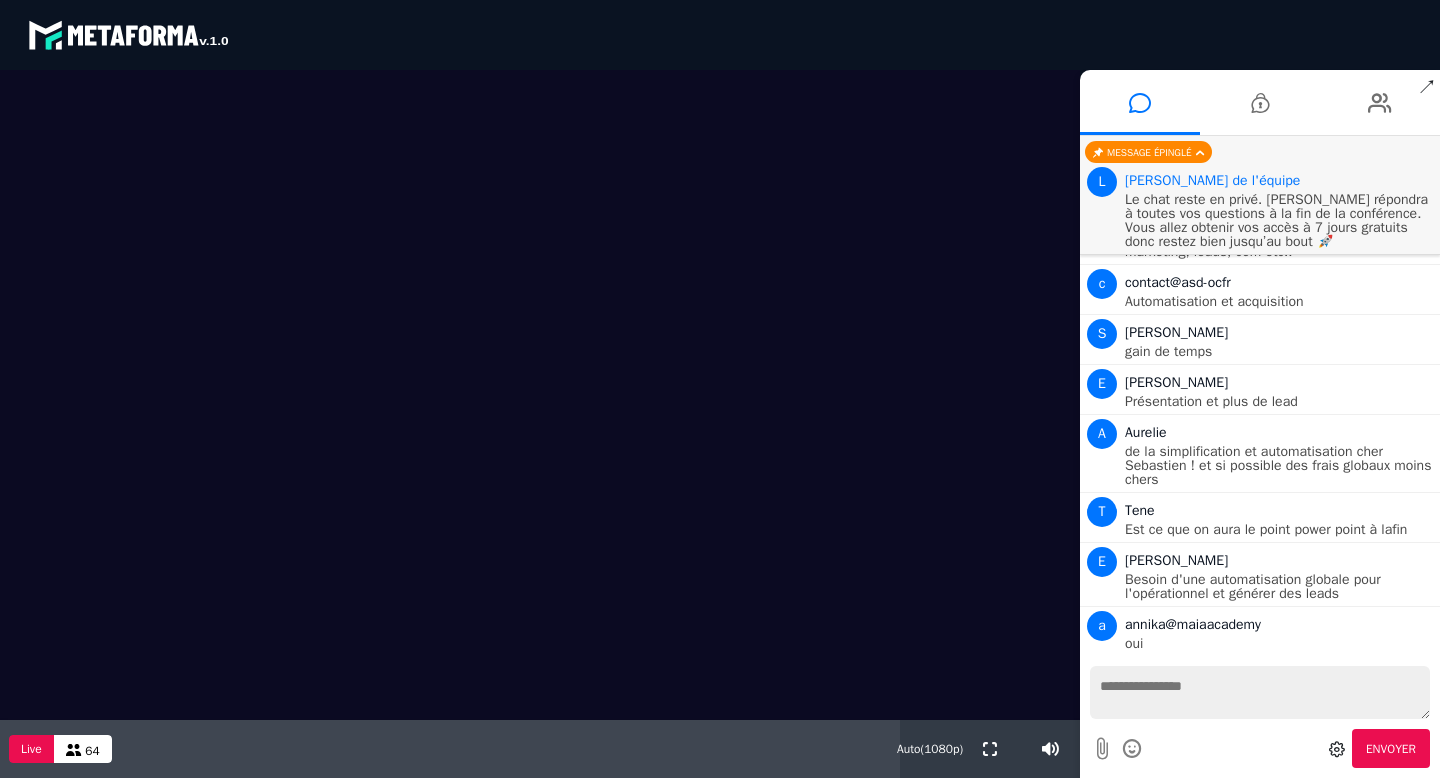 click at bounding box center (540, 395) 